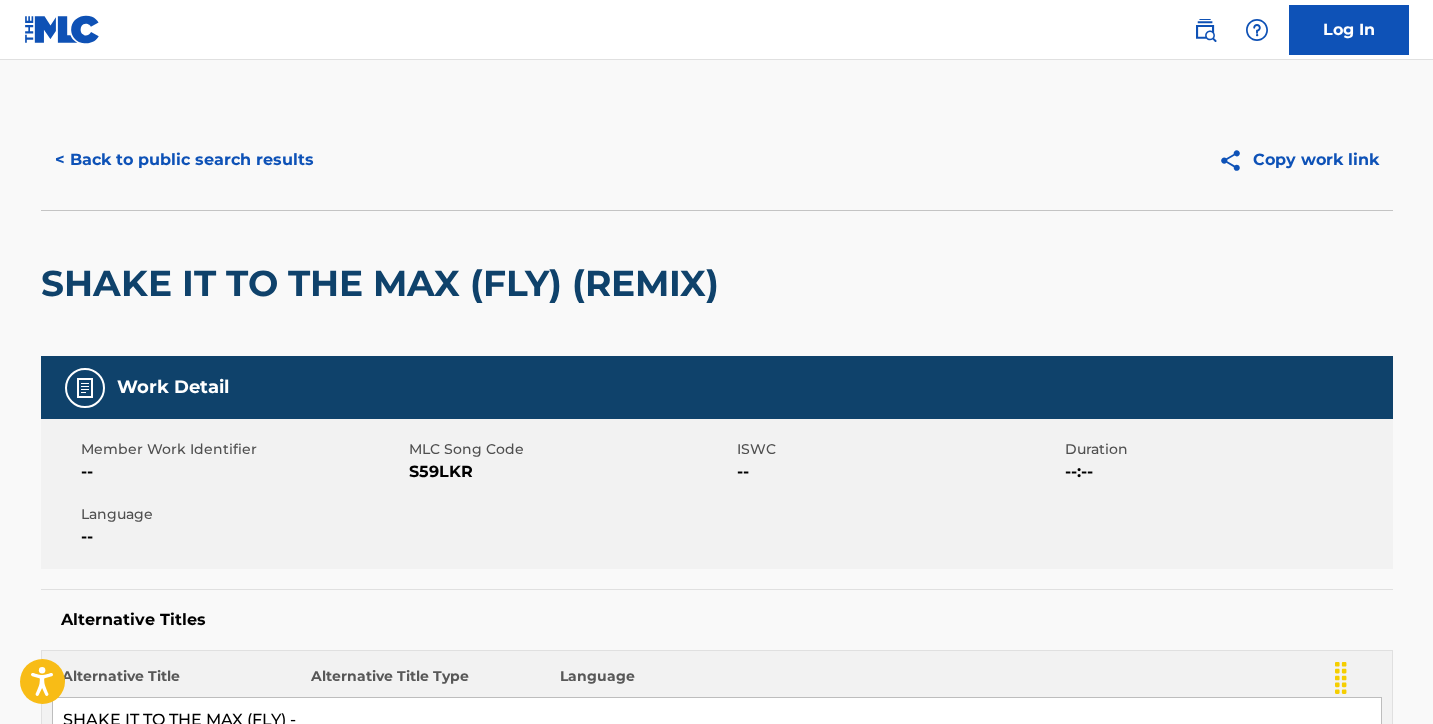 scroll, scrollTop: -4, scrollLeft: 0, axis: vertical 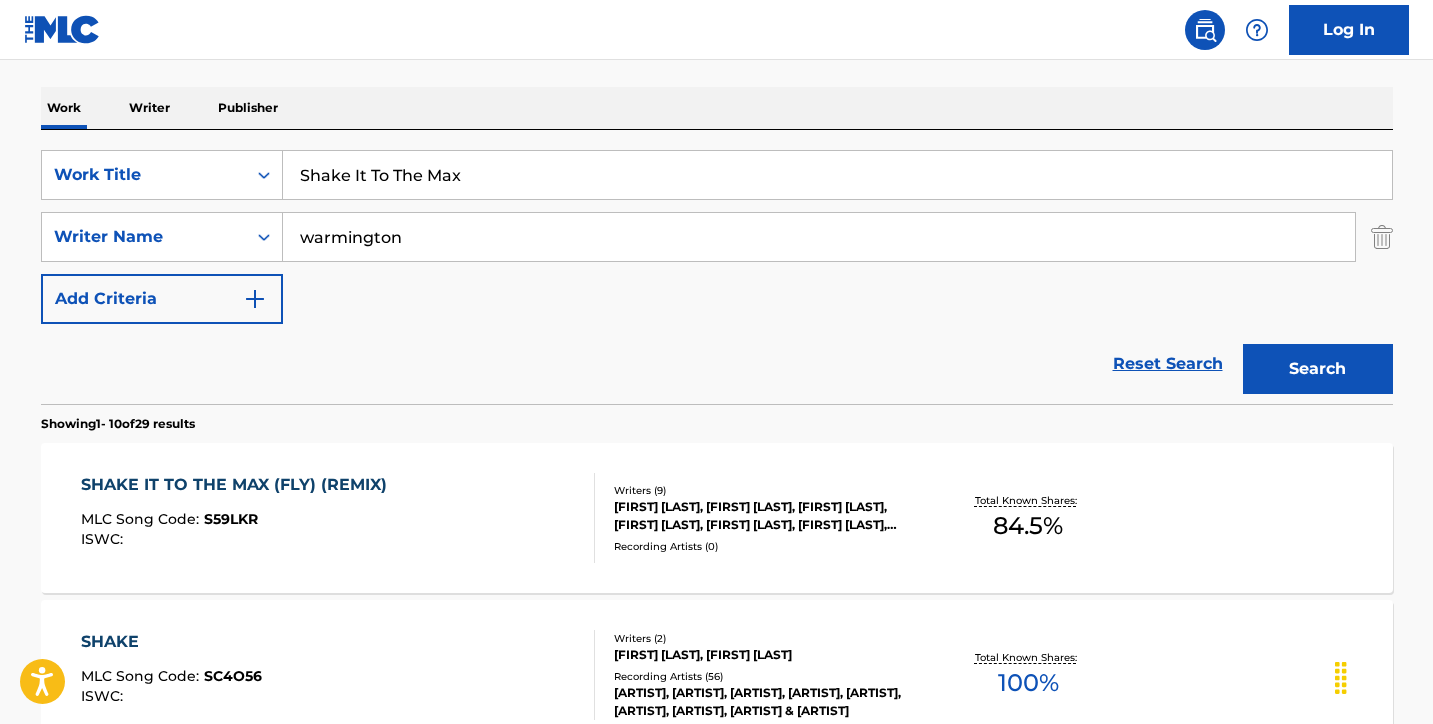 drag, startPoint x: 509, startPoint y: 178, endPoint x: 103, endPoint y: 107, distance: 412.16138 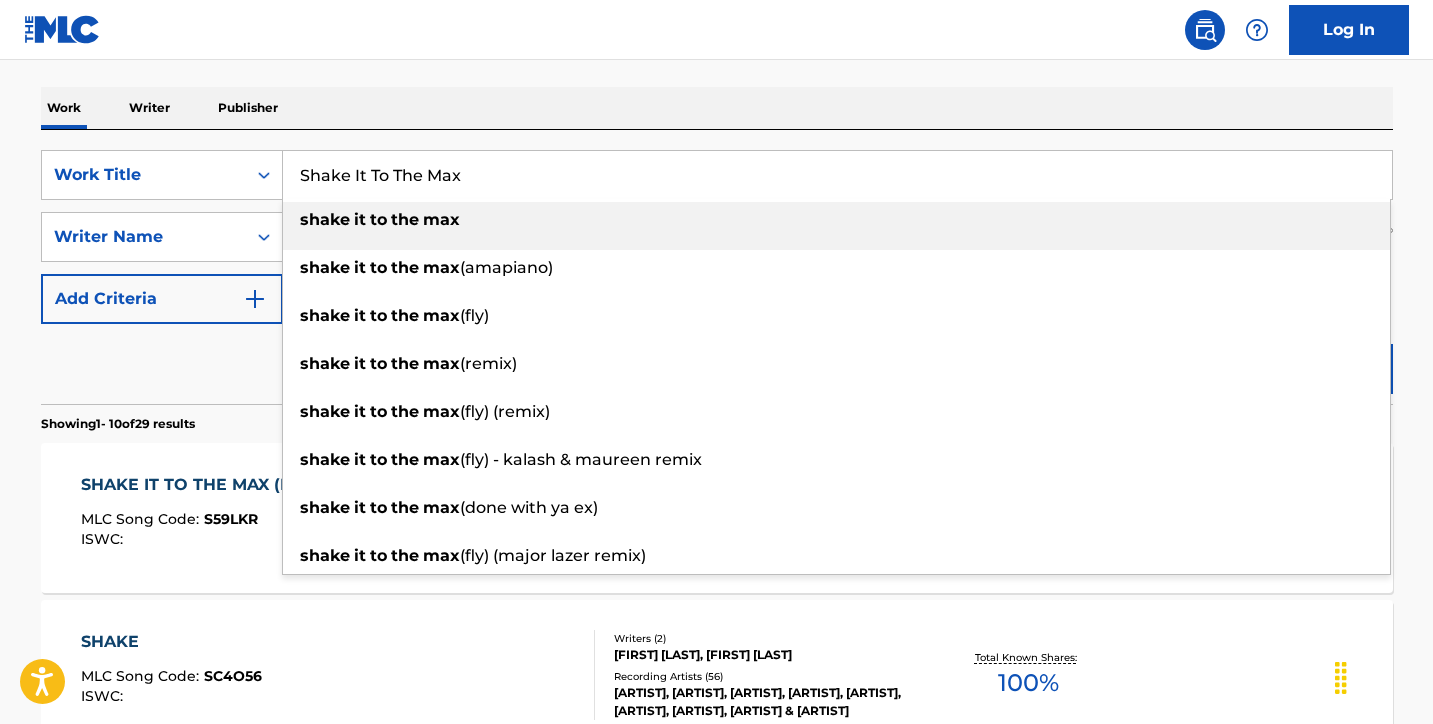 paste on "Let Me Get Me" 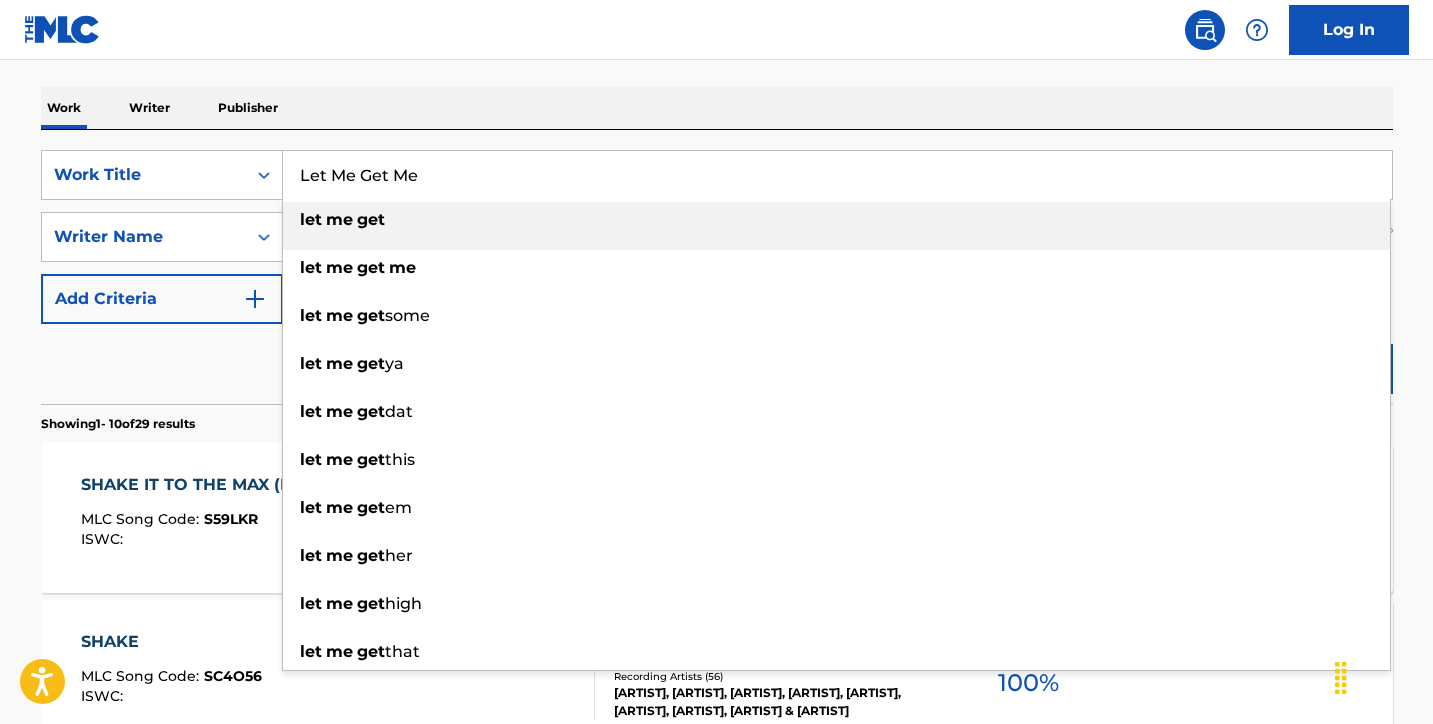 type on "Let Me Get Me" 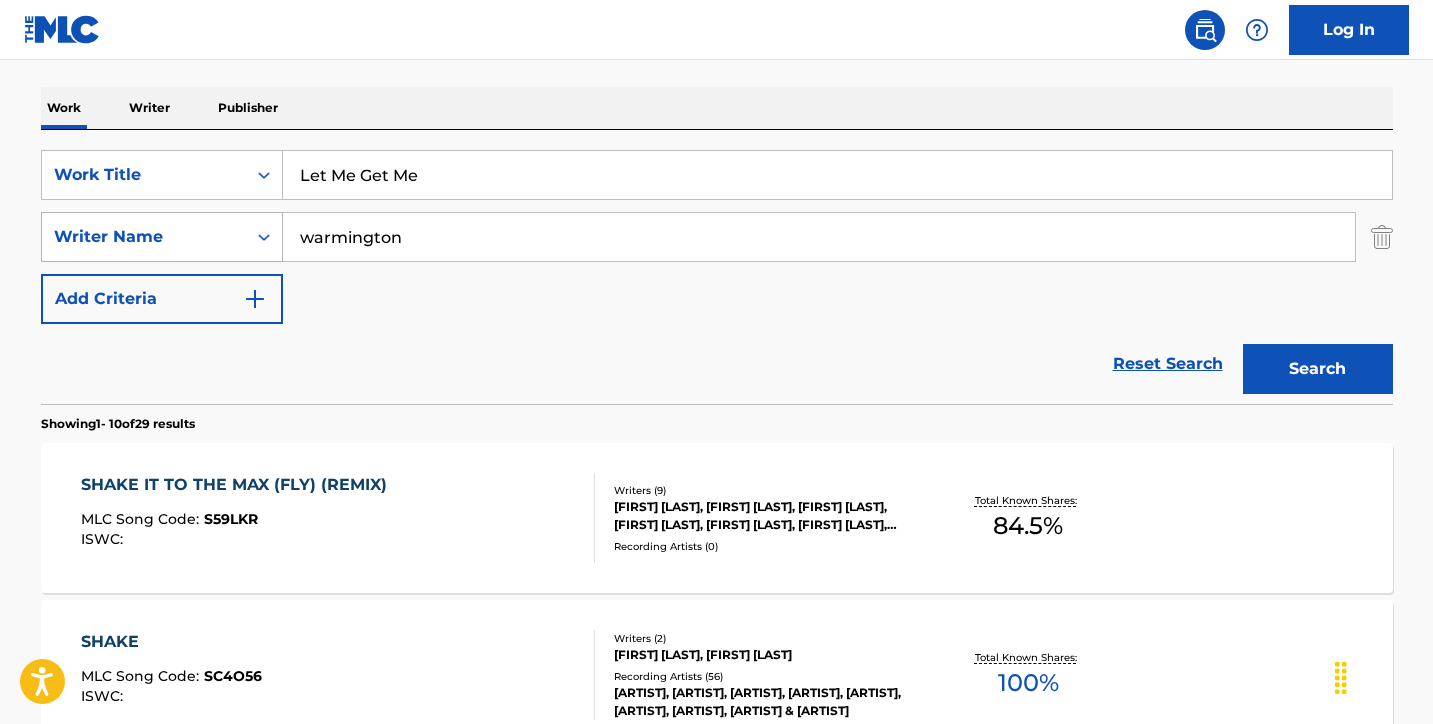 drag, startPoint x: 476, startPoint y: 244, endPoint x: 99, endPoint y: 215, distance: 378.11374 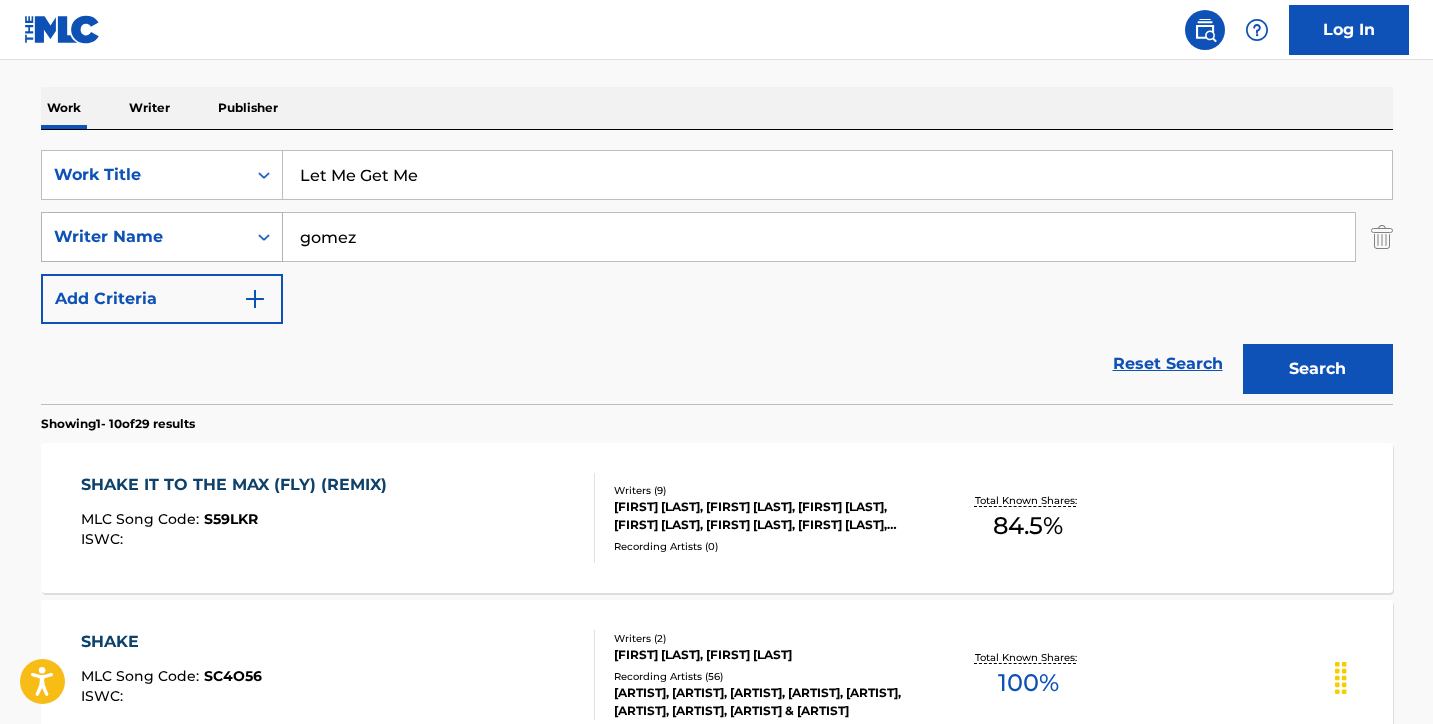 type on "gomez" 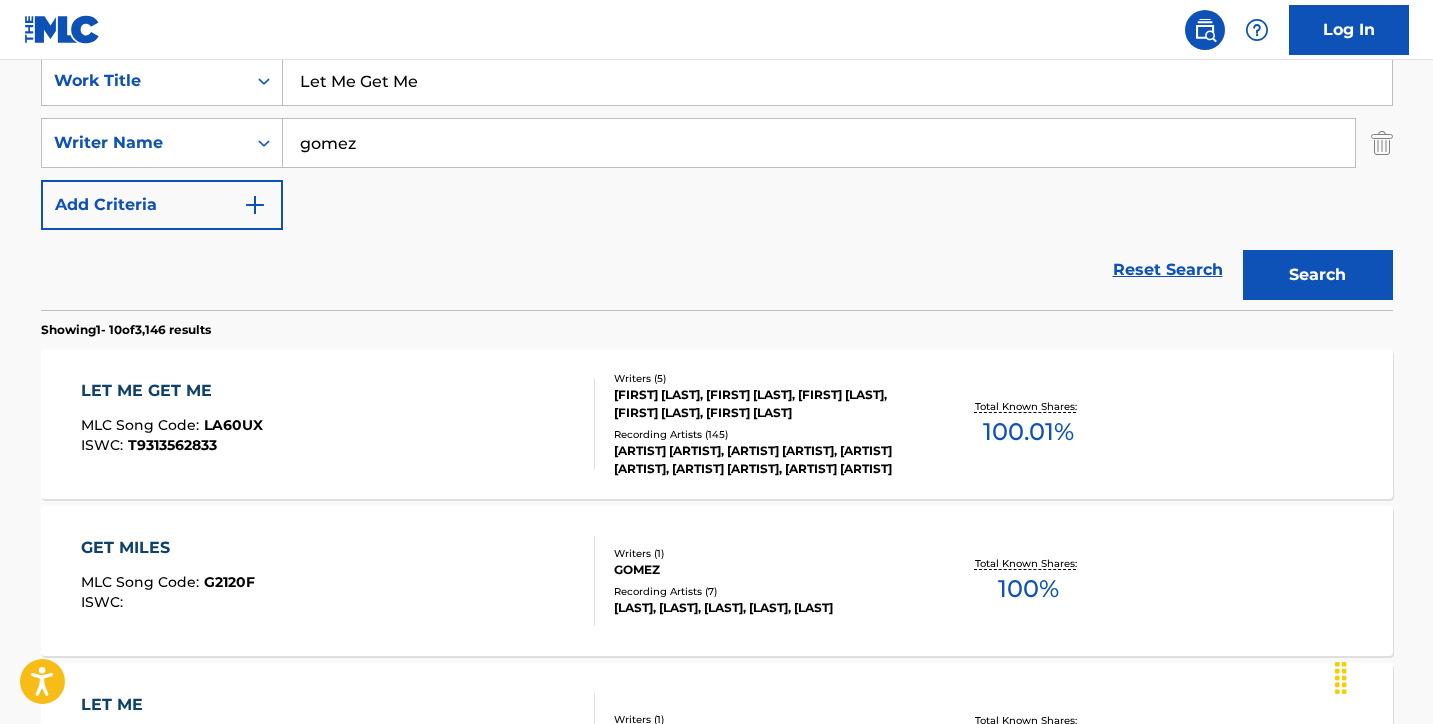 scroll, scrollTop: 370, scrollLeft: 0, axis: vertical 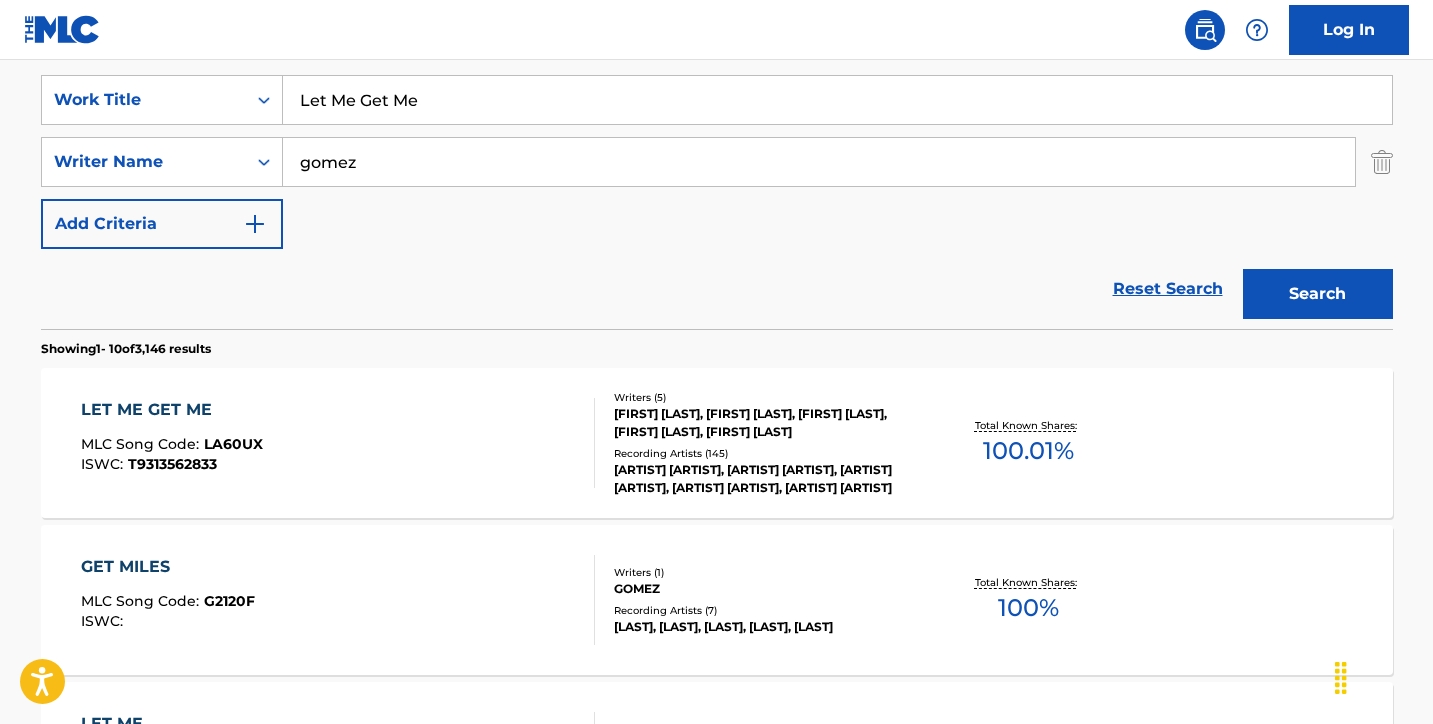 click on "LET ME GET ME MLC Song Code : LA60UX ISWC : T9313562833" at bounding box center [338, 443] 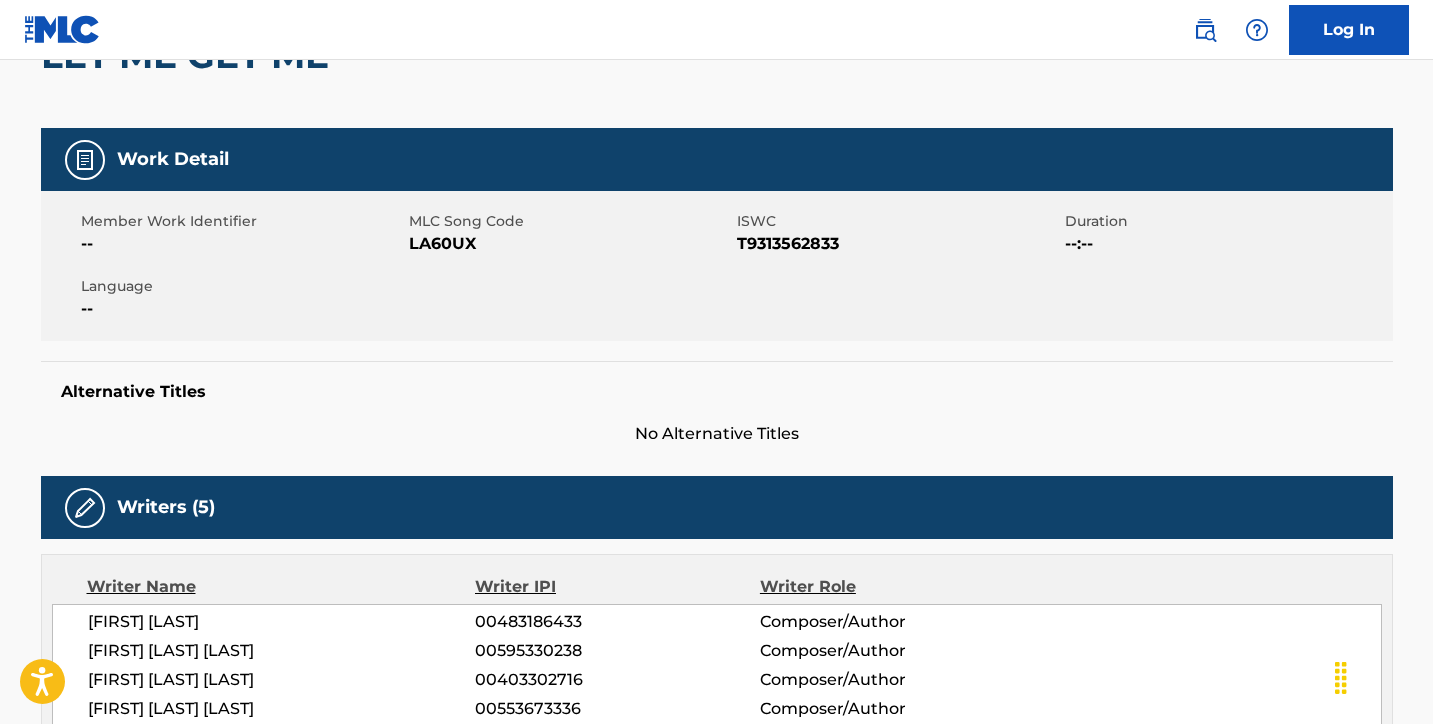 scroll, scrollTop: 220, scrollLeft: 0, axis: vertical 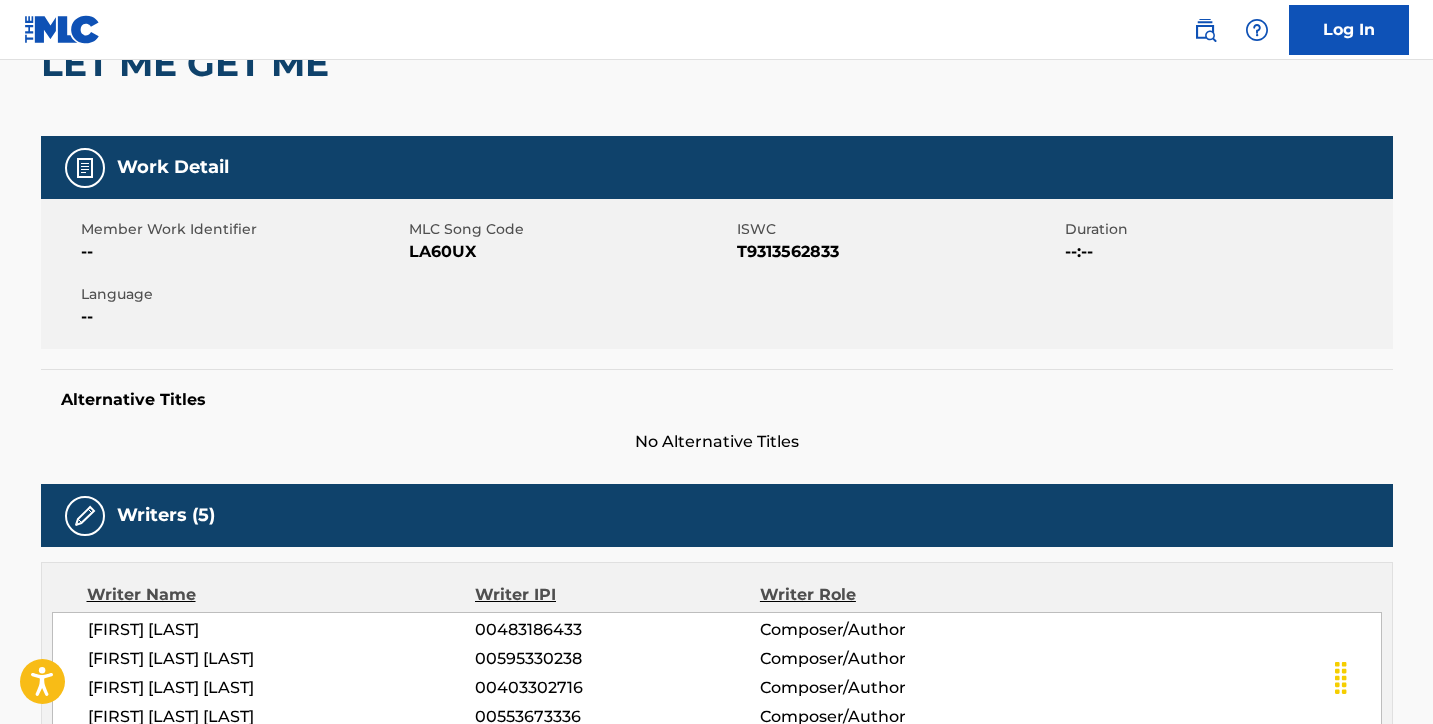 click on "LA60UX" at bounding box center (570, 252) 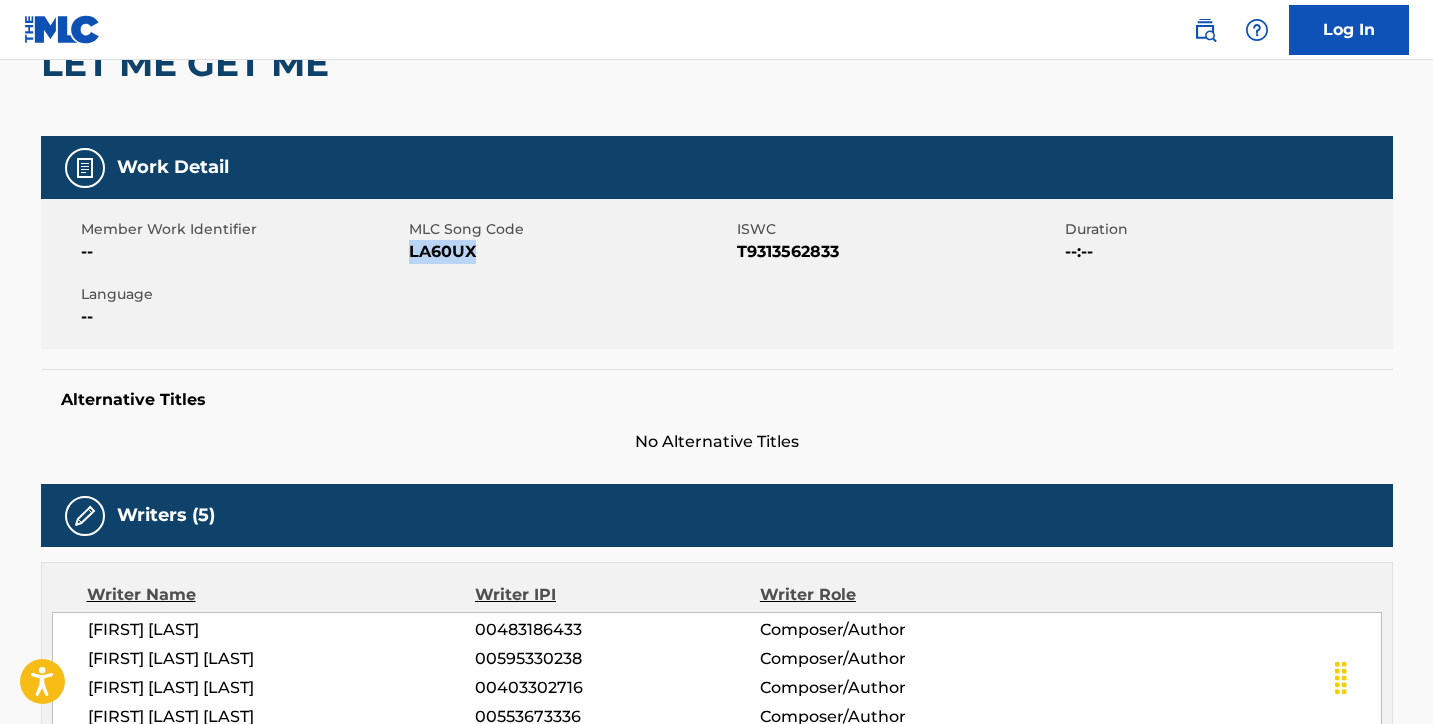click on "LA60UX" at bounding box center [570, 252] 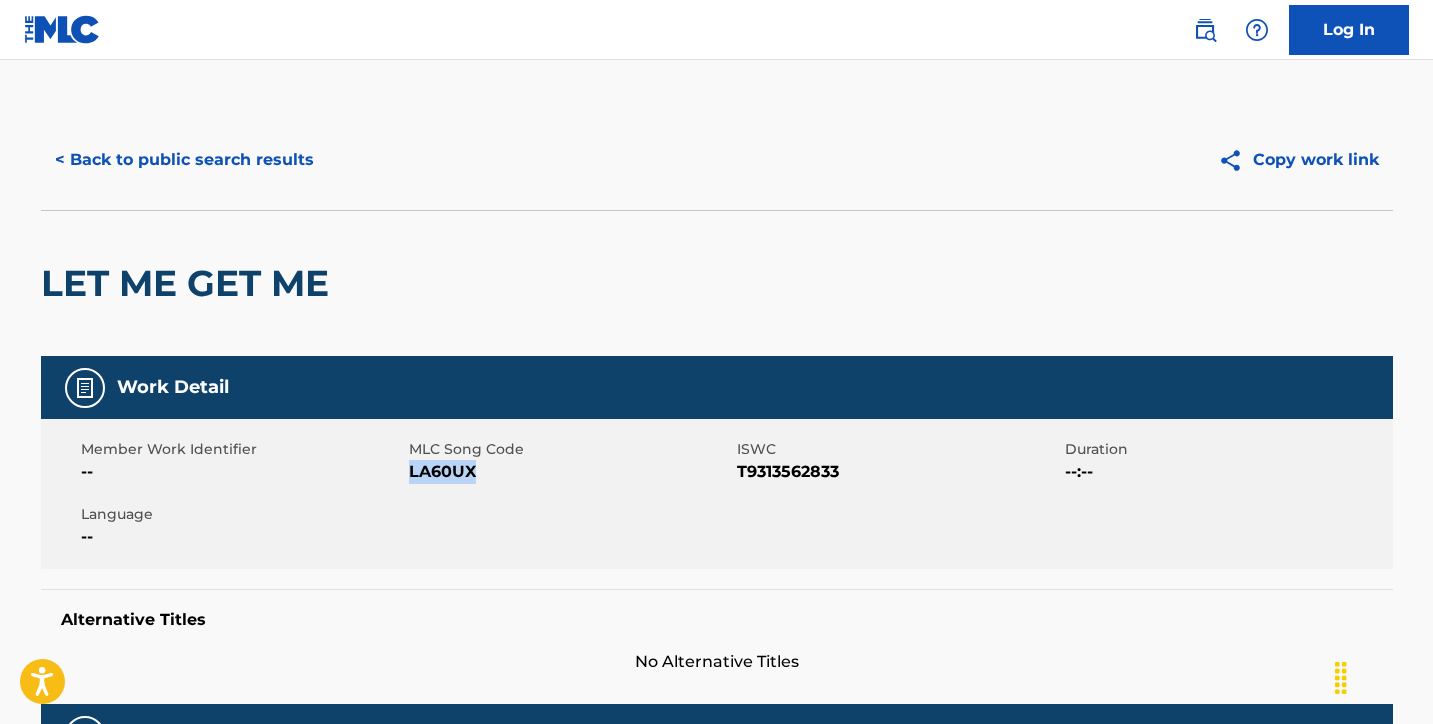 scroll, scrollTop: 0, scrollLeft: 0, axis: both 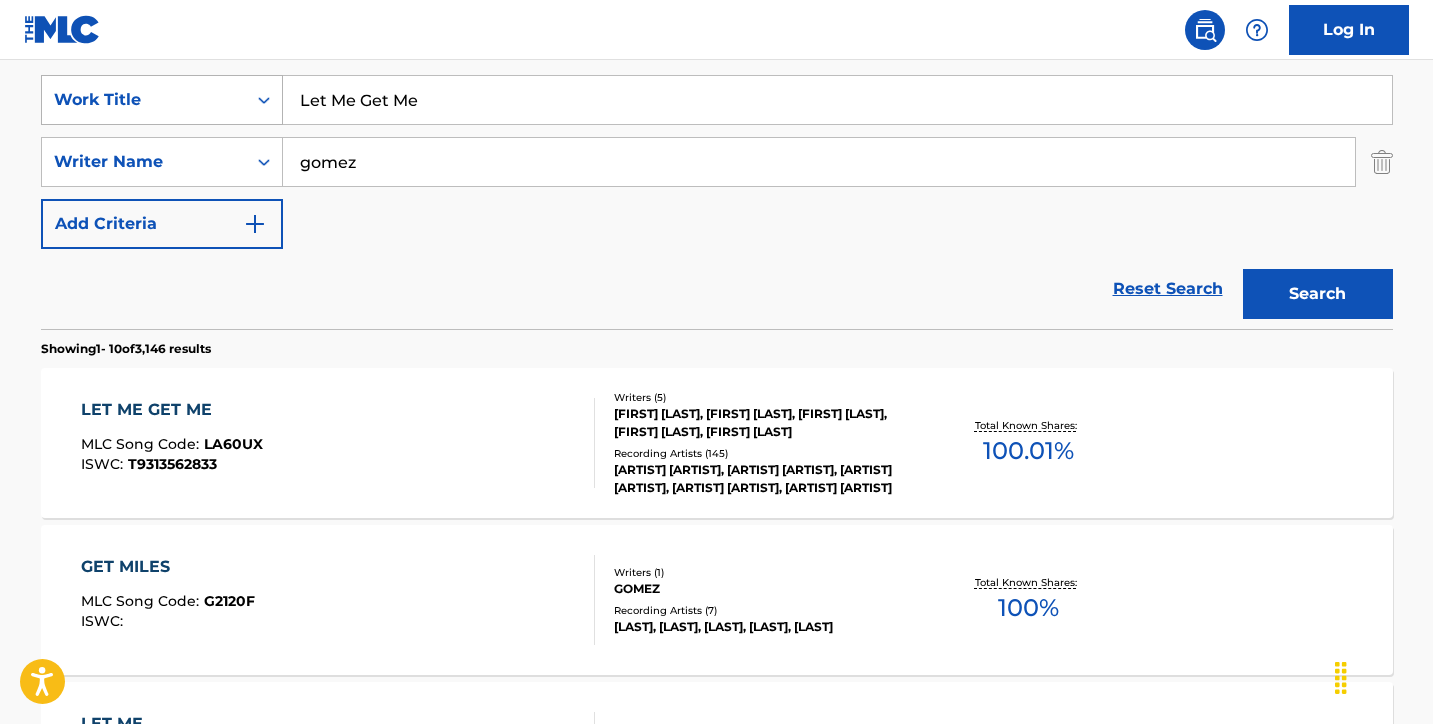 drag, startPoint x: 436, startPoint y: 112, endPoint x: 193, endPoint y: 106, distance: 243.07407 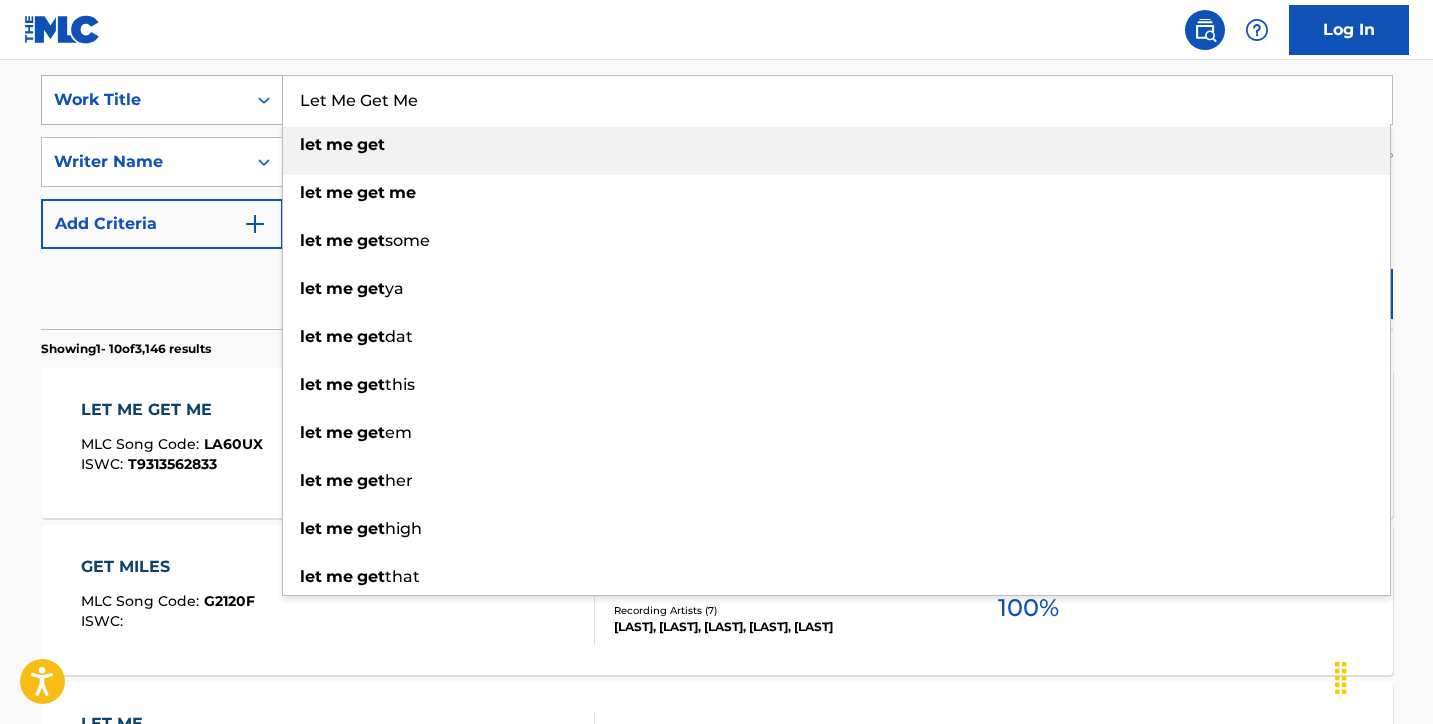 paste on "Me & My Girls" 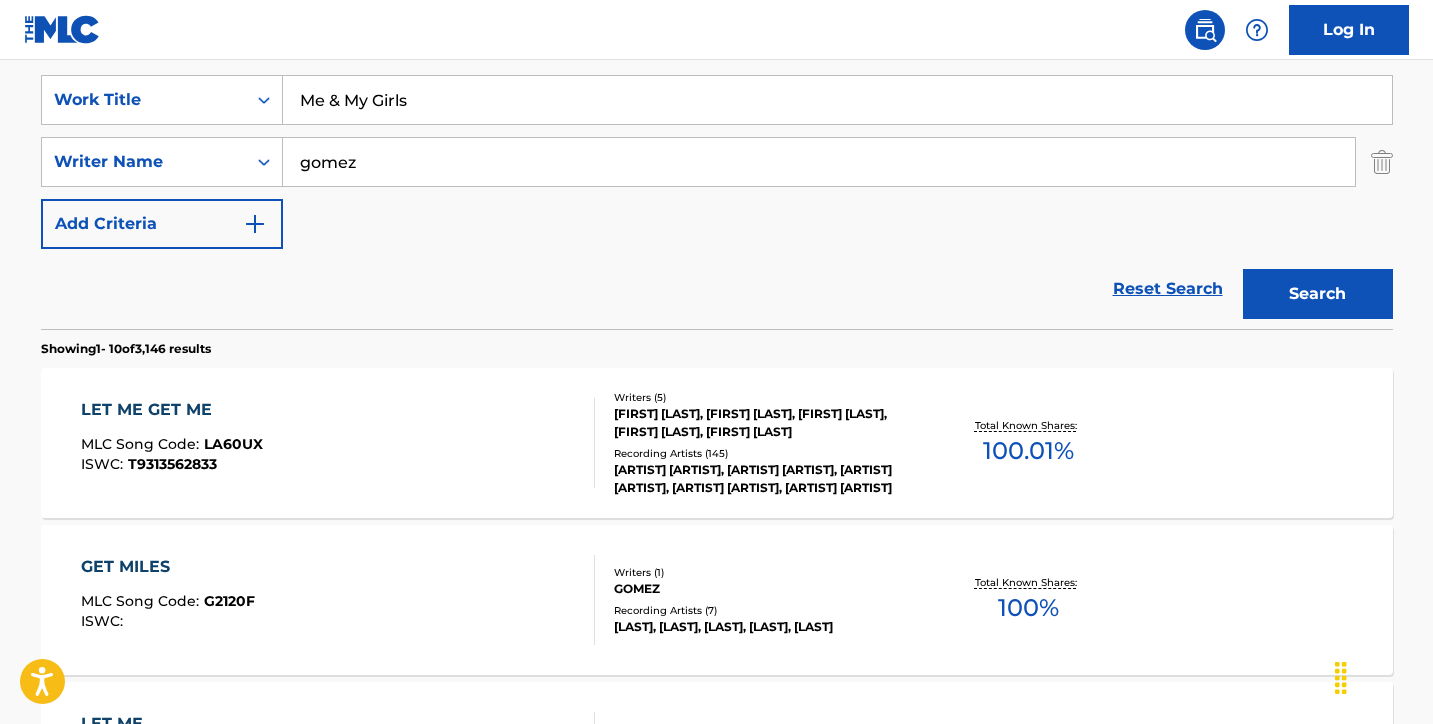 type on "Me & My Girls" 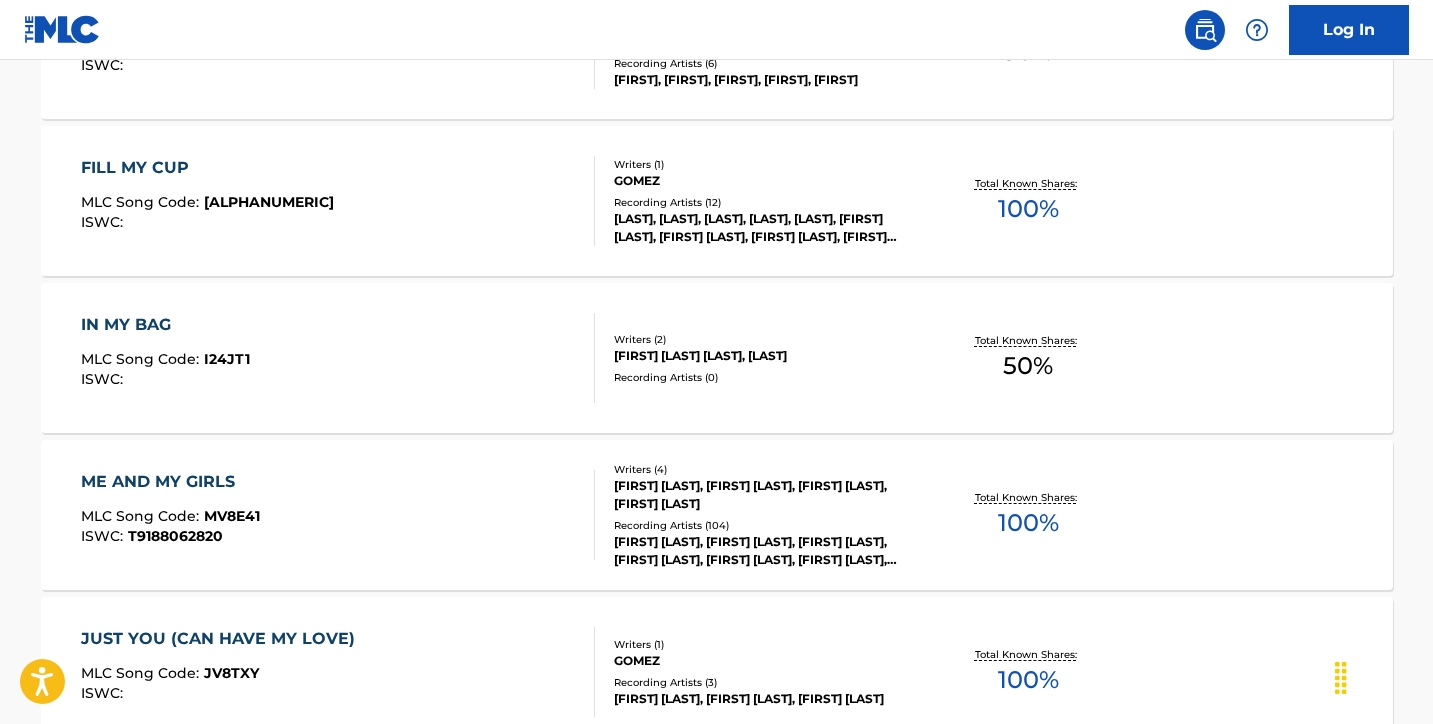 scroll, scrollTop: 770, scrollLeft: 0, axis: vertical 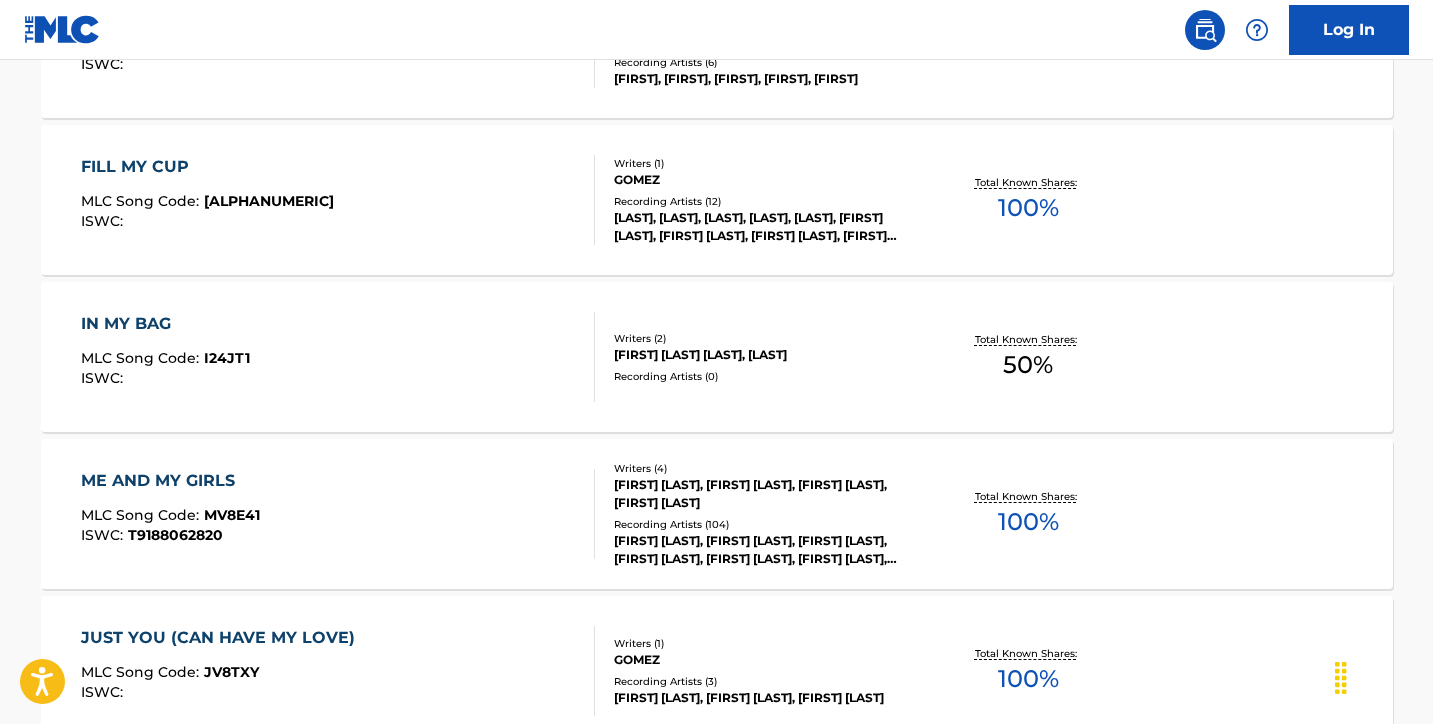 click on "ME AND MY GIRLS MLC Song Code : MV8E41 ISWC : T9188062820" at bounding box center (338, 514) 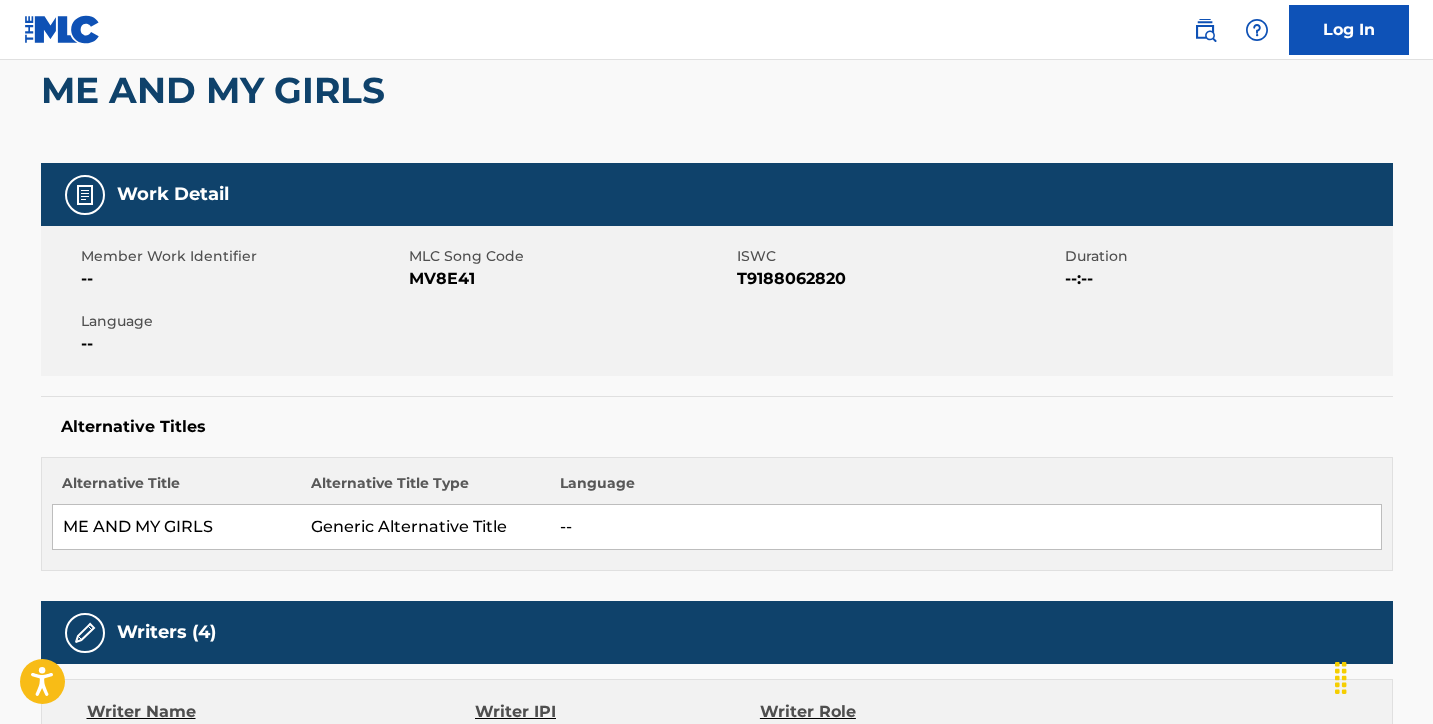 scroll, scrollTop: 174, scrollLeft: 0, axis: vertical 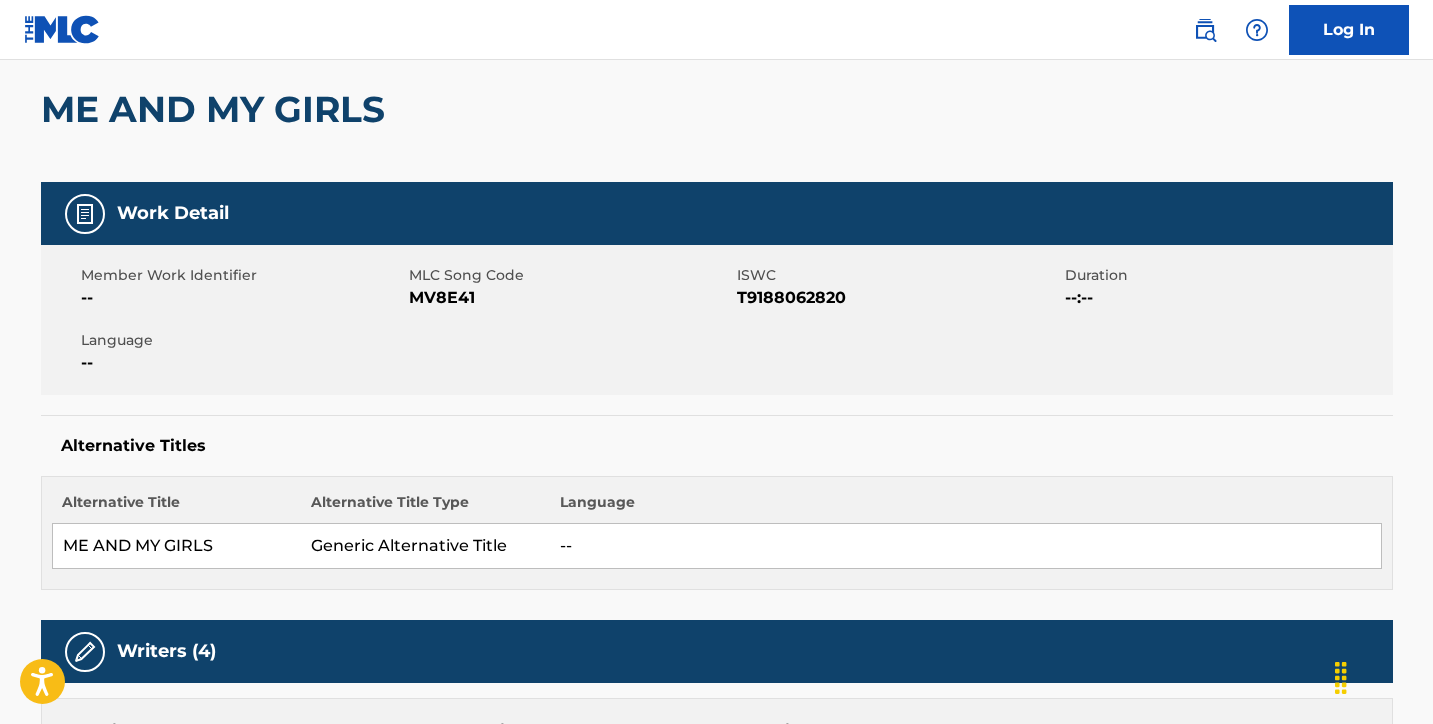click on "MV8E41" at bounding box center (570, 298) 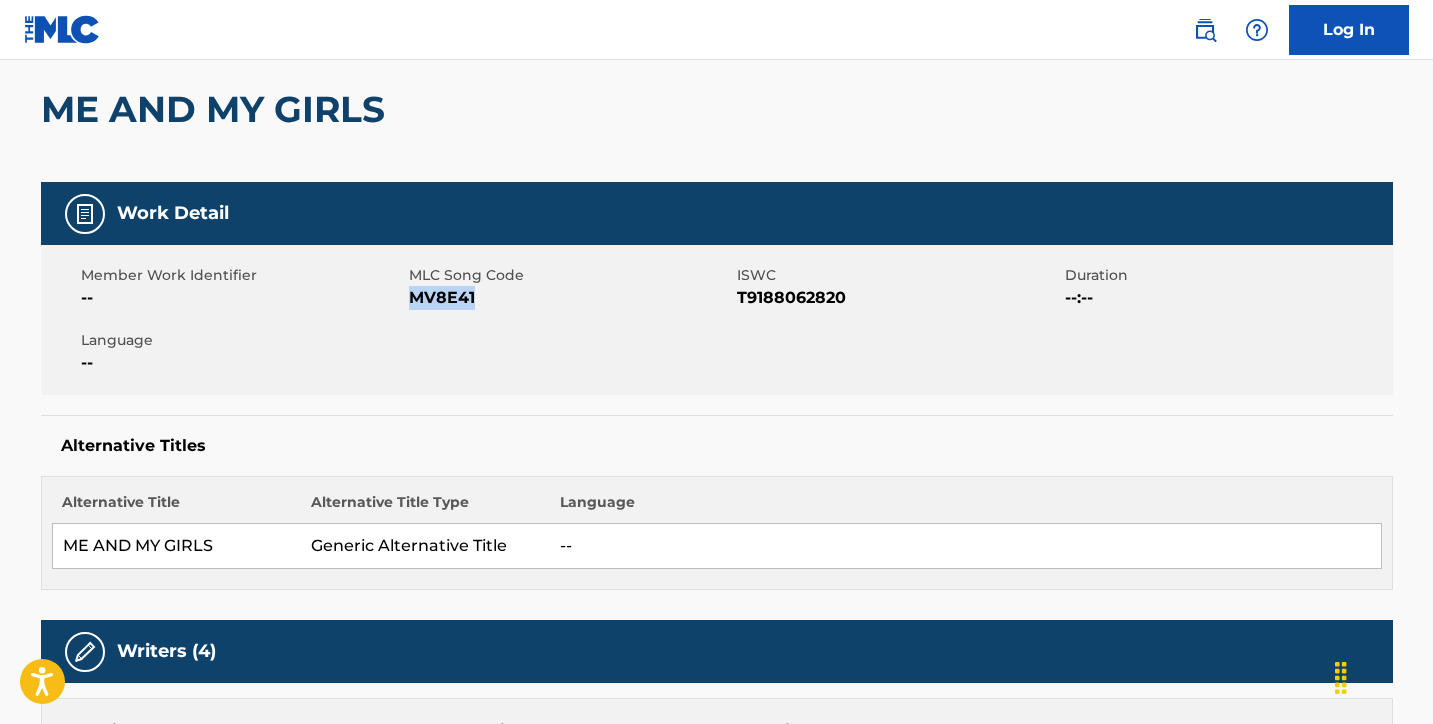 click on "MV8E41" at bounding box center [570, 298] 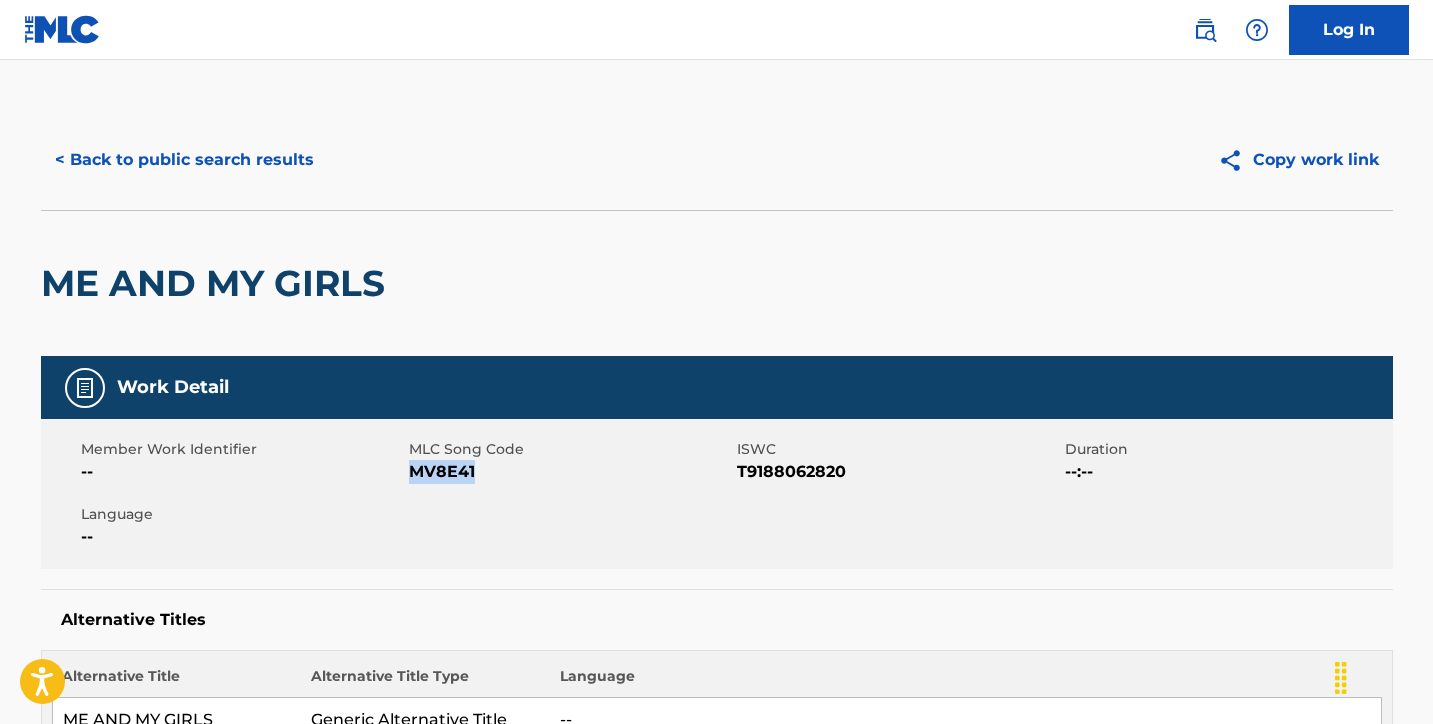 scroll, scrollTop: 0, scrollLeft: 0, axis: both 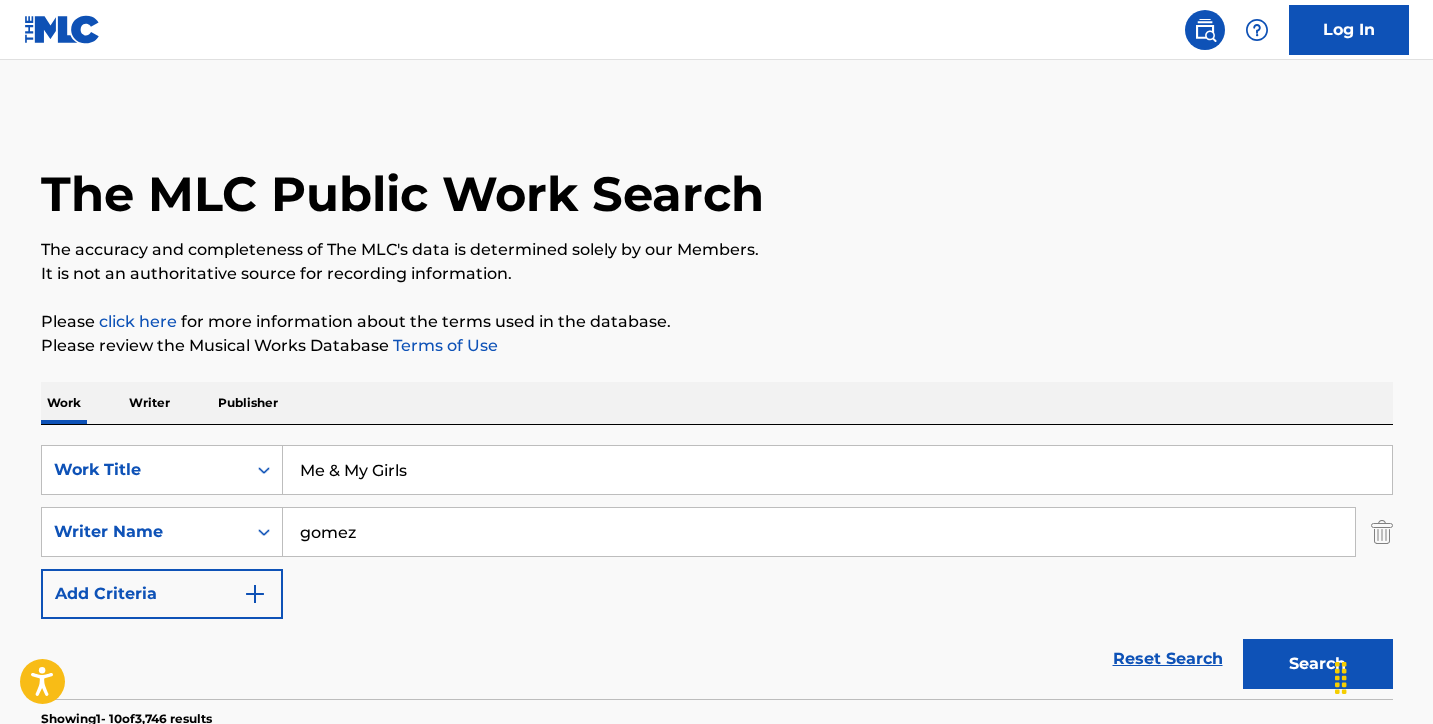 drag, startPoint x: 431, startPoint y: 475, endPoint x: 92, endPoint y: 421, distance: 343.27396 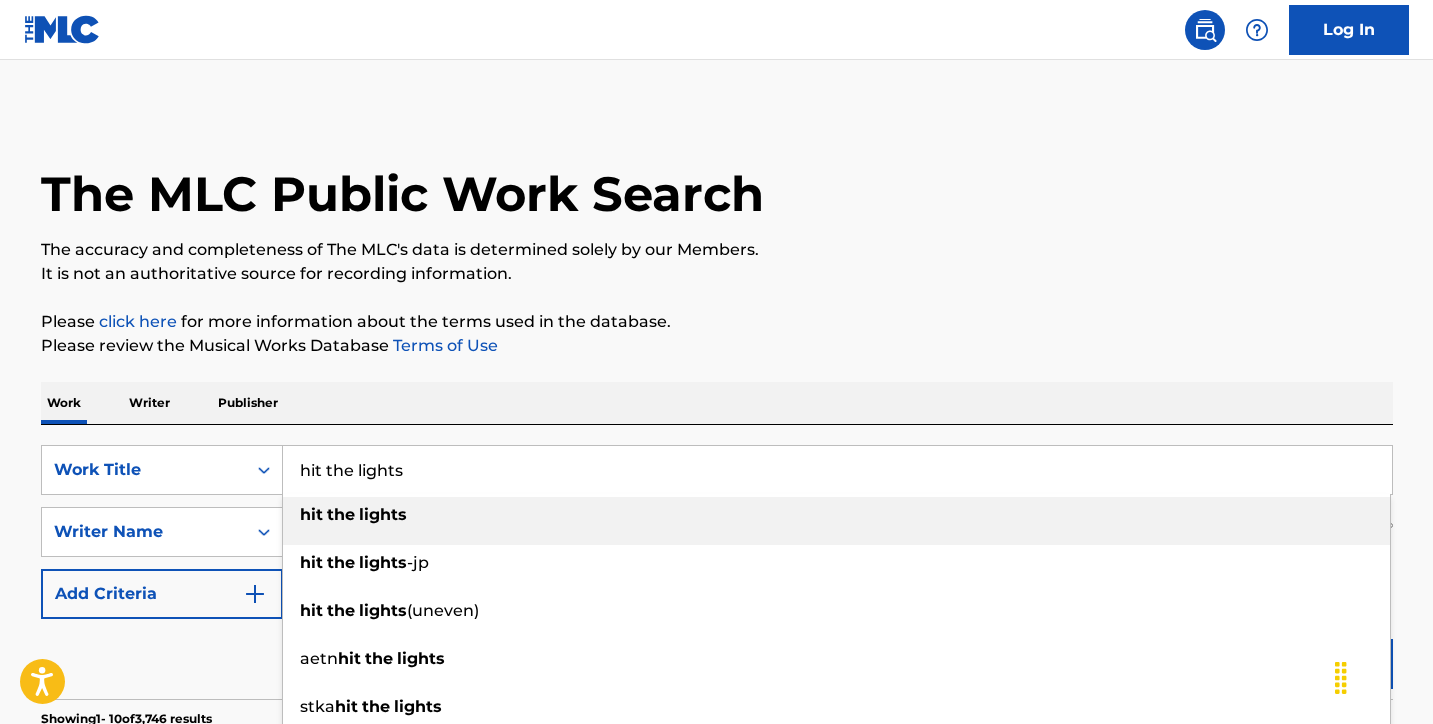 type on "hit the lights" 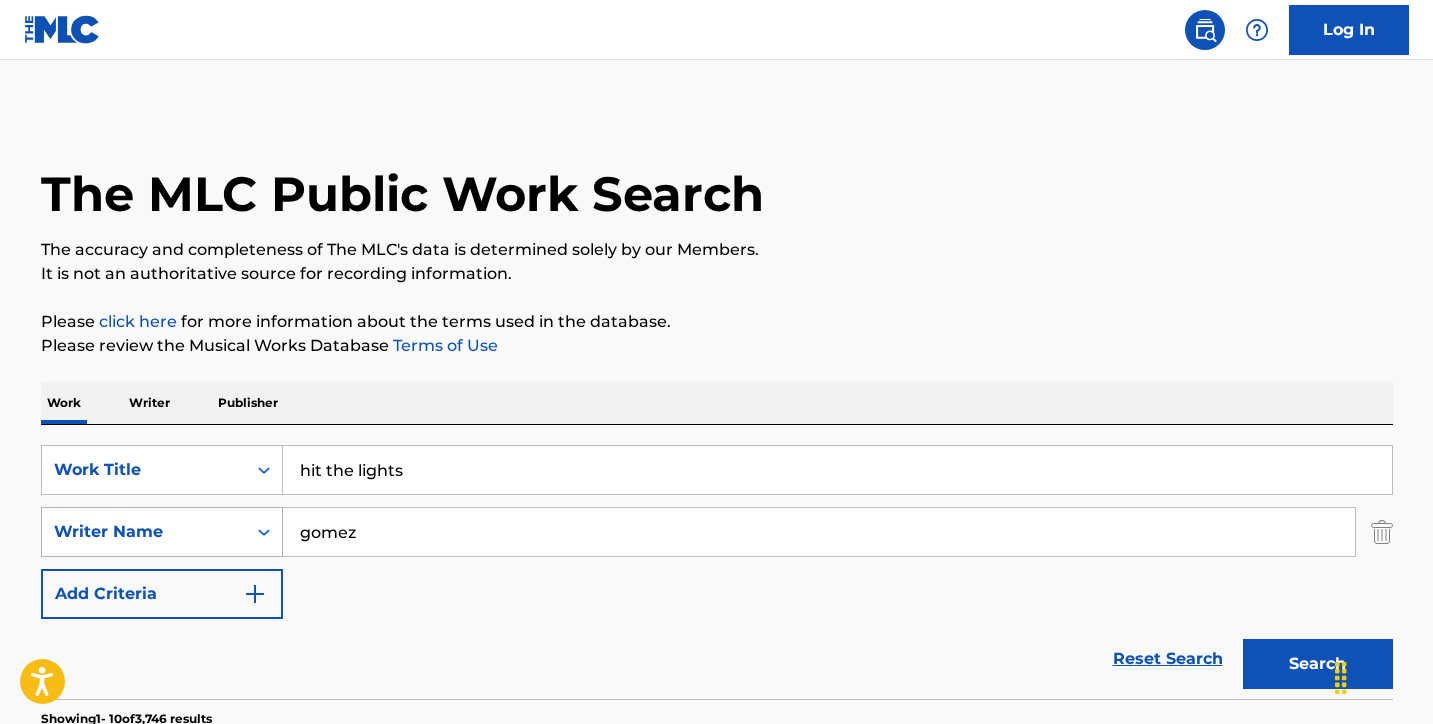 drag, startPoint x: 388, startPoint y: 526, endPoint x: 224, endPoint y: 516, distance: 164.3046 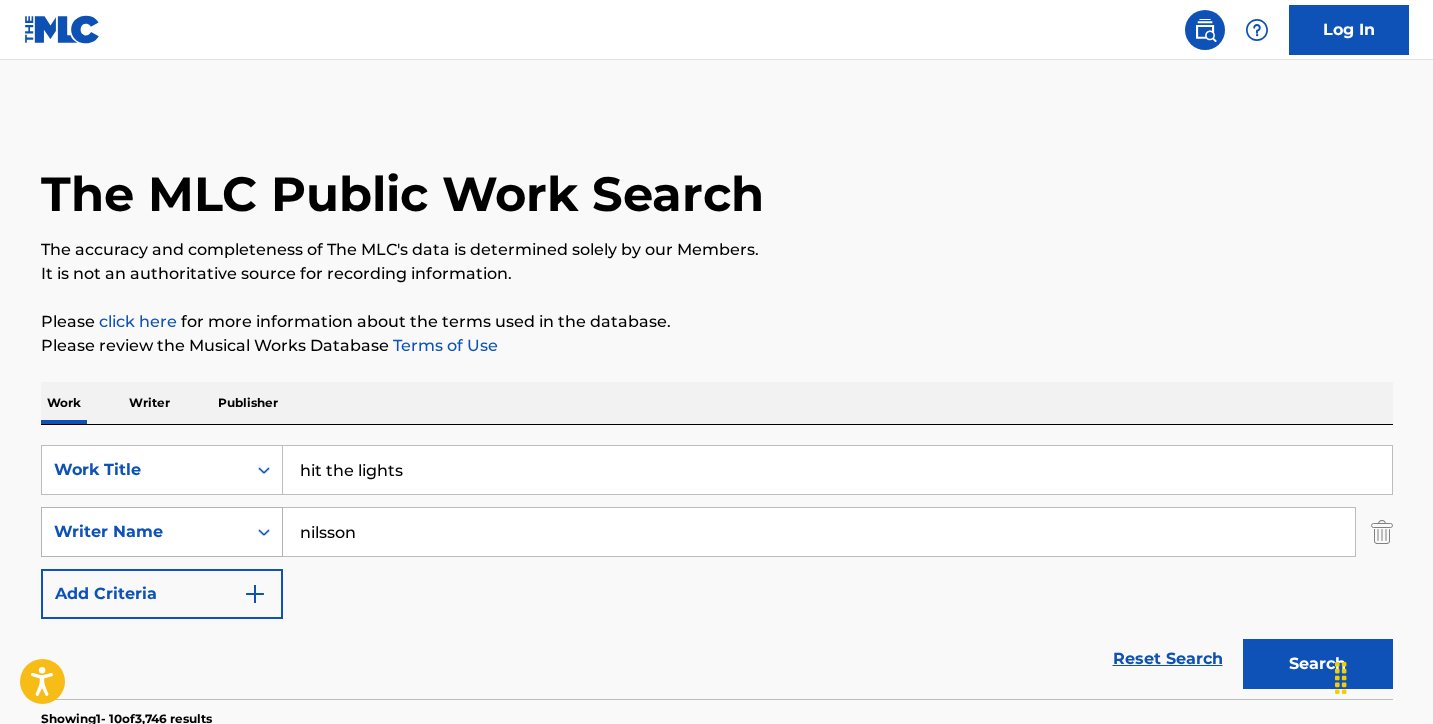 type on "nilsson" 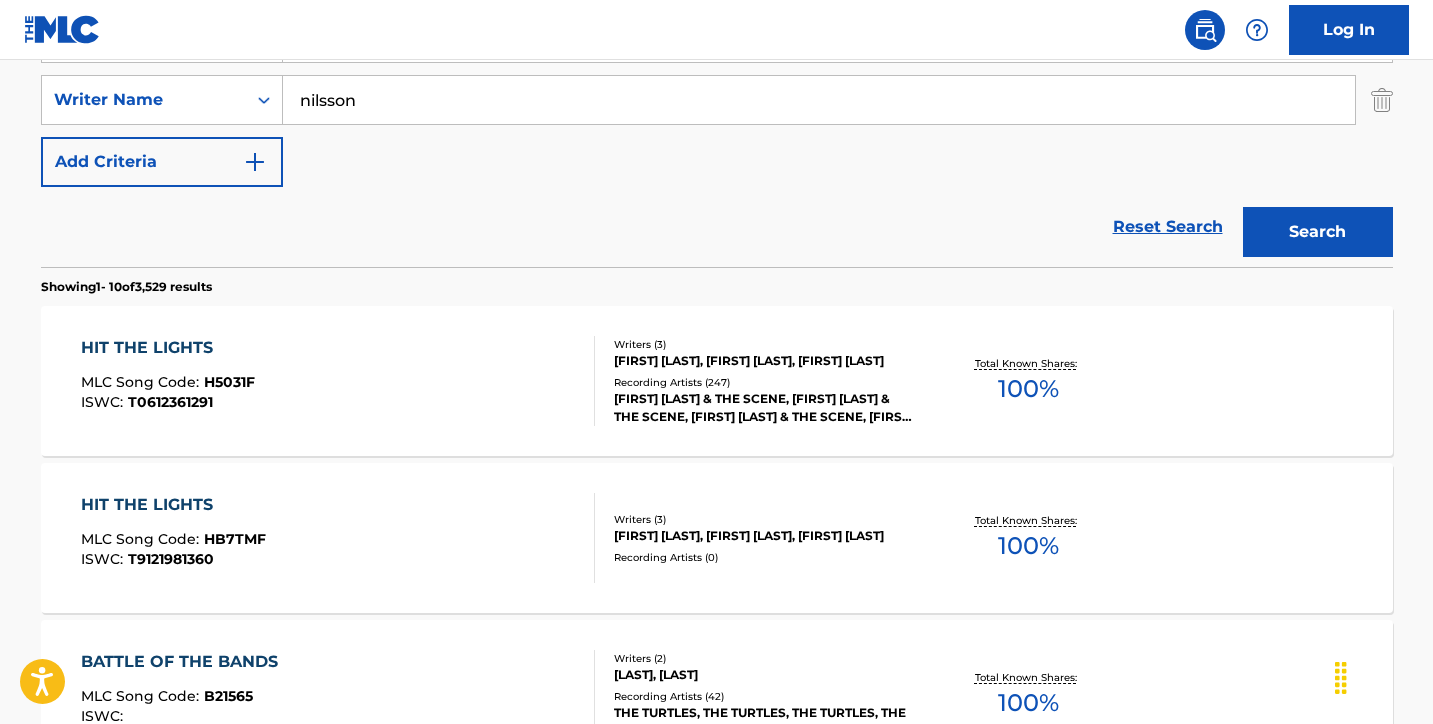 scroll, scrollTop: 447, scrollLeft: 0, axis: vertical 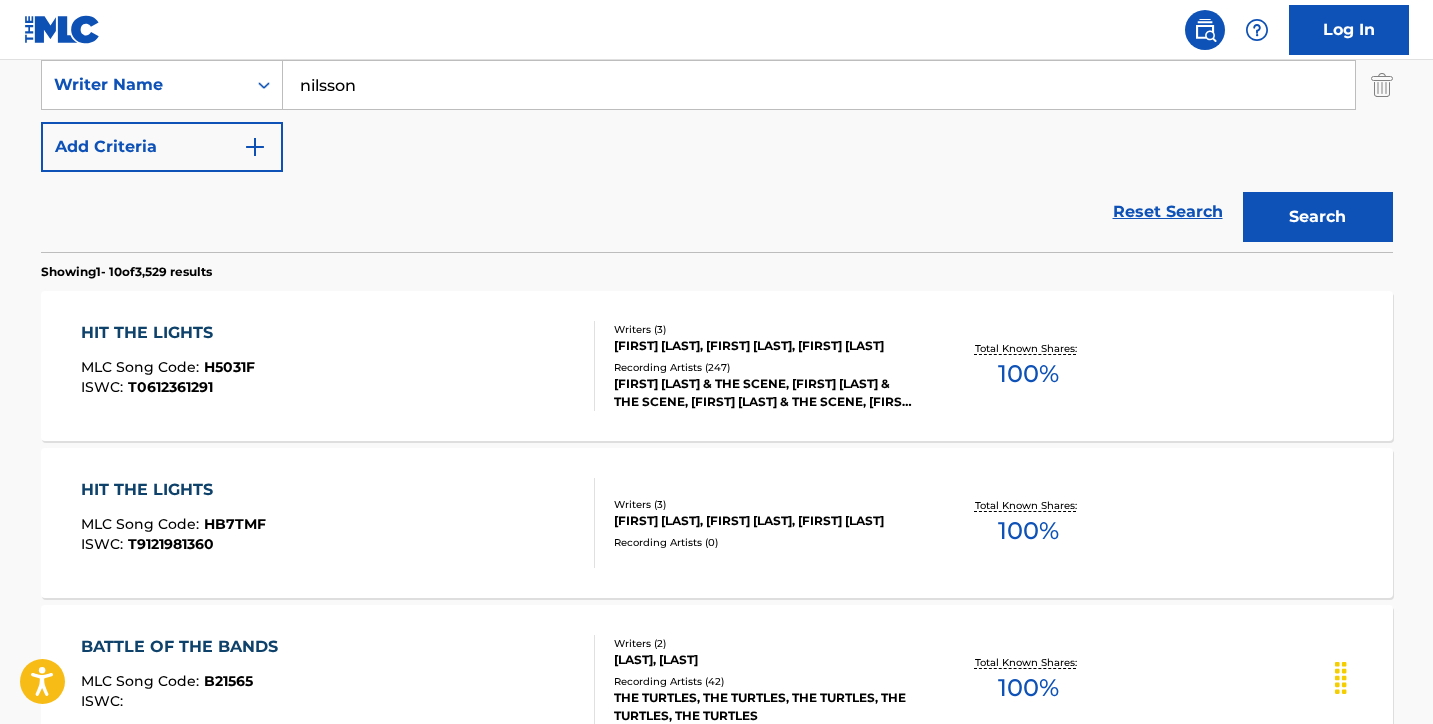 click on "HIT THE LIGHTS MLC Song Code : H5031F ISWC : T0612361291" at bounding box center (338, 366) 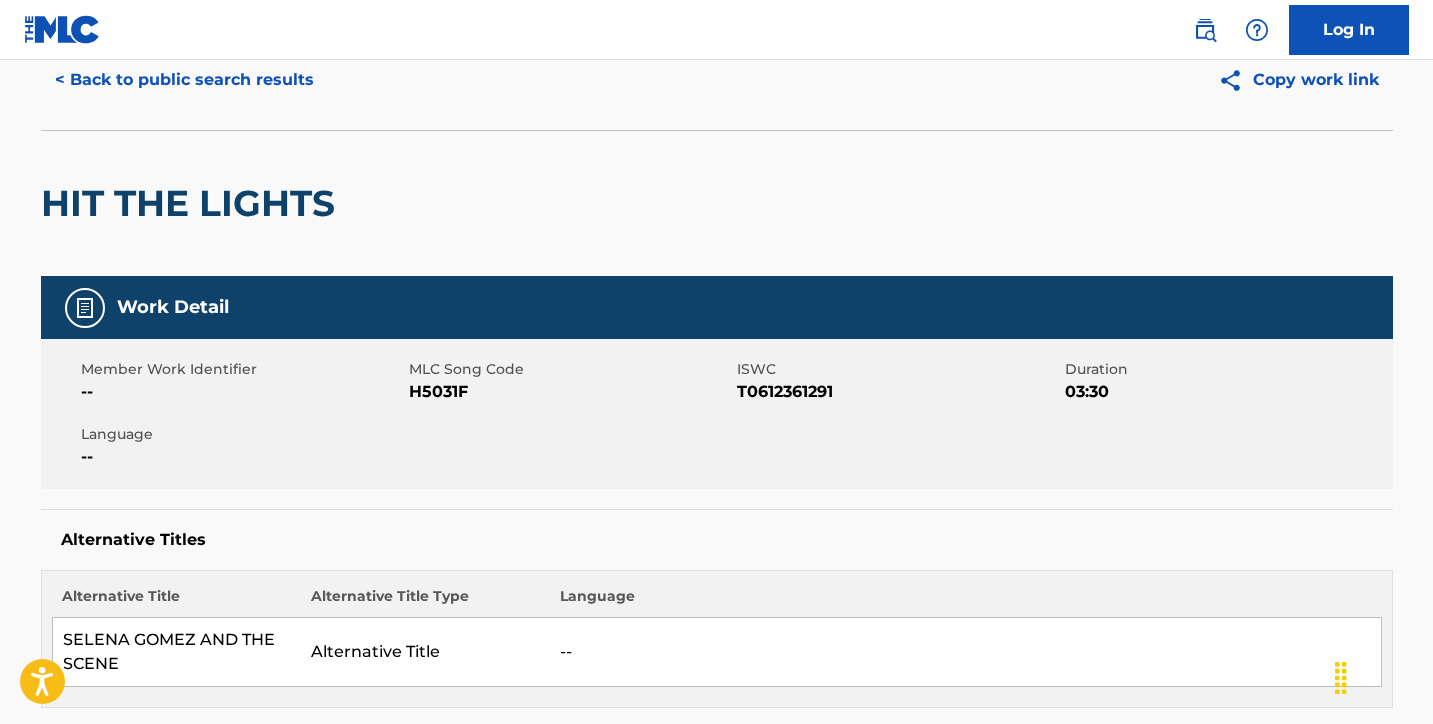 scroll, scrollTop: 95, scrollLeft: 0, axis: vertical 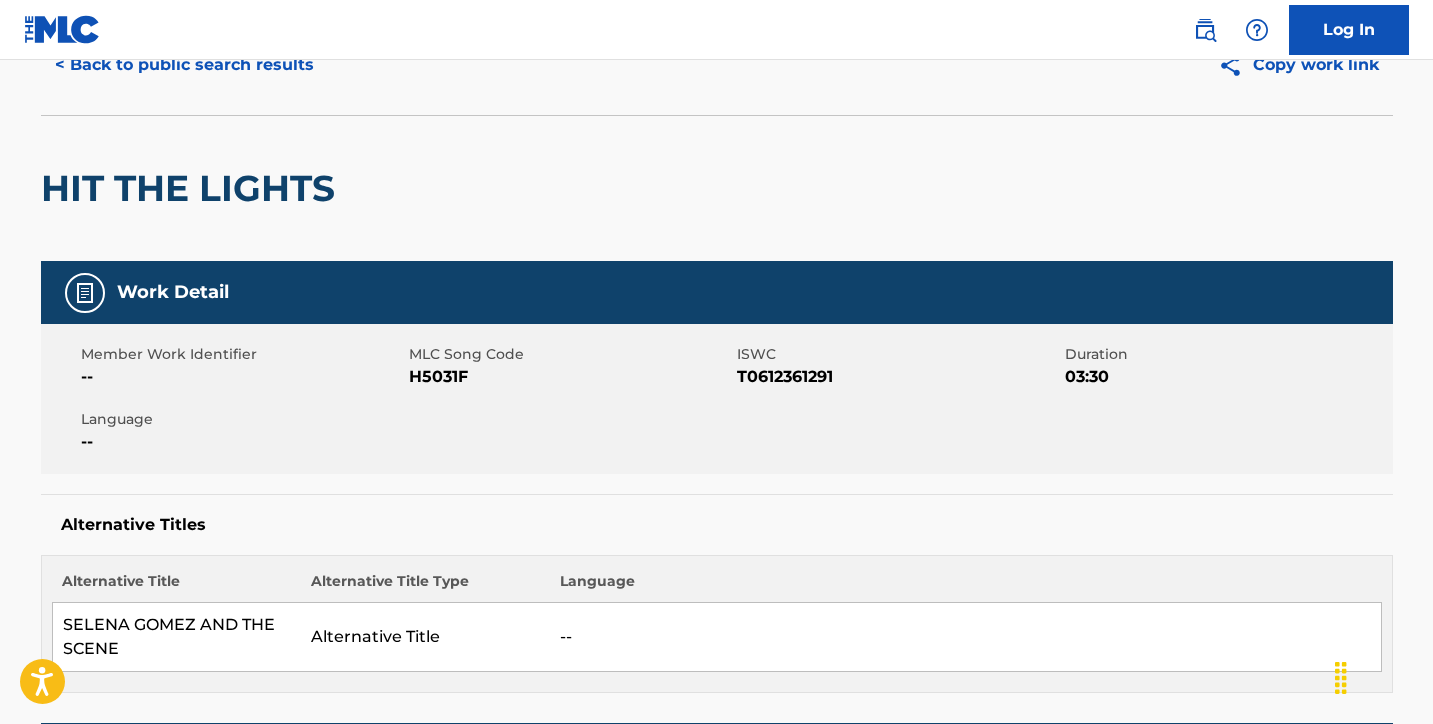 click on "H5031F" at bounding box center [570, 377] 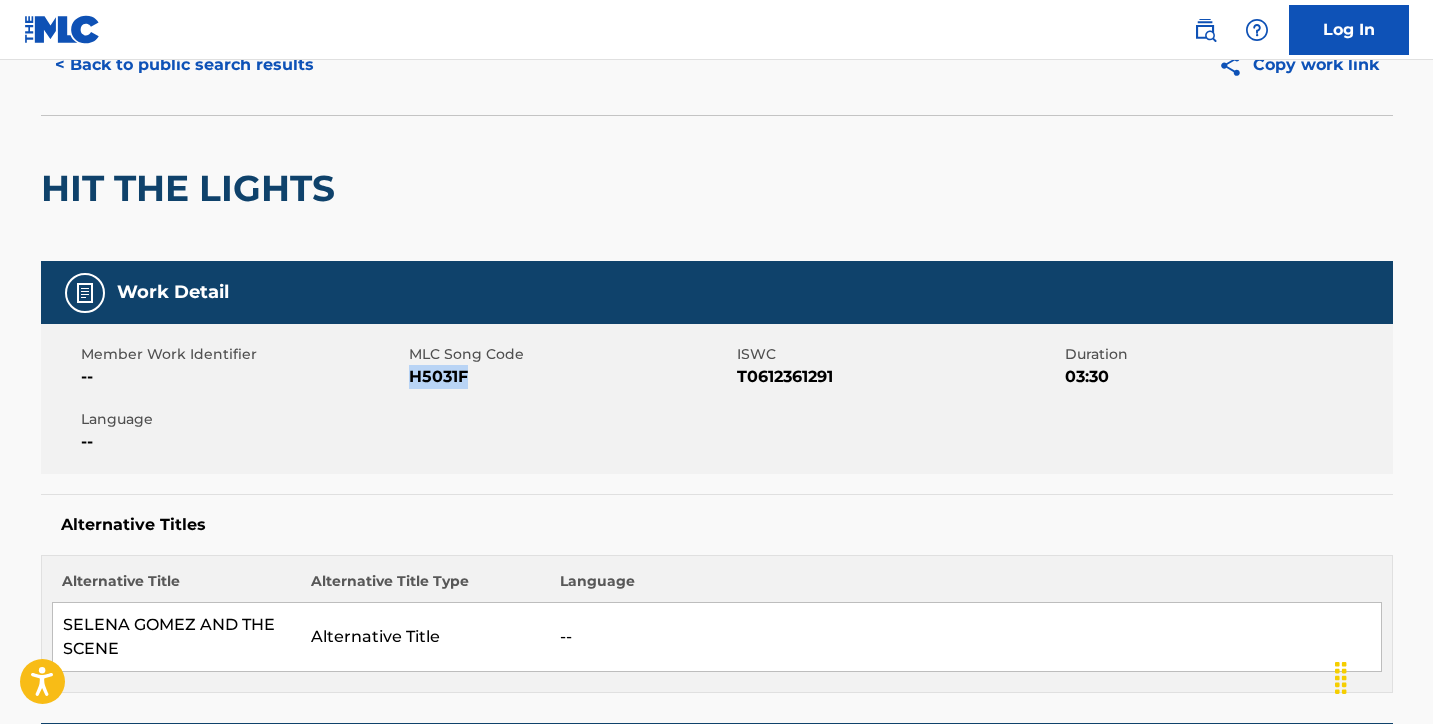 click on "H5031F" at bounding box center [570, 377] 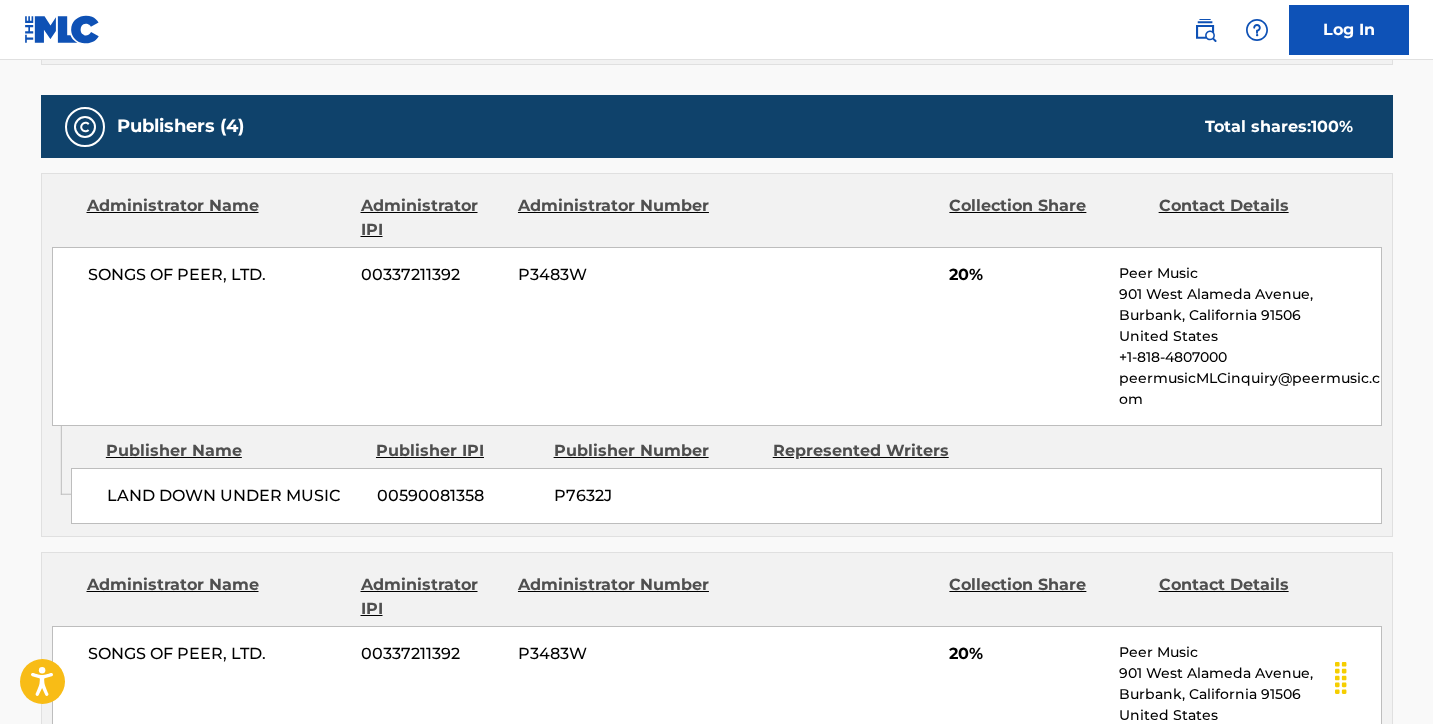 scroll, scrollTop: 0, scrollLeft: 0, axis: both 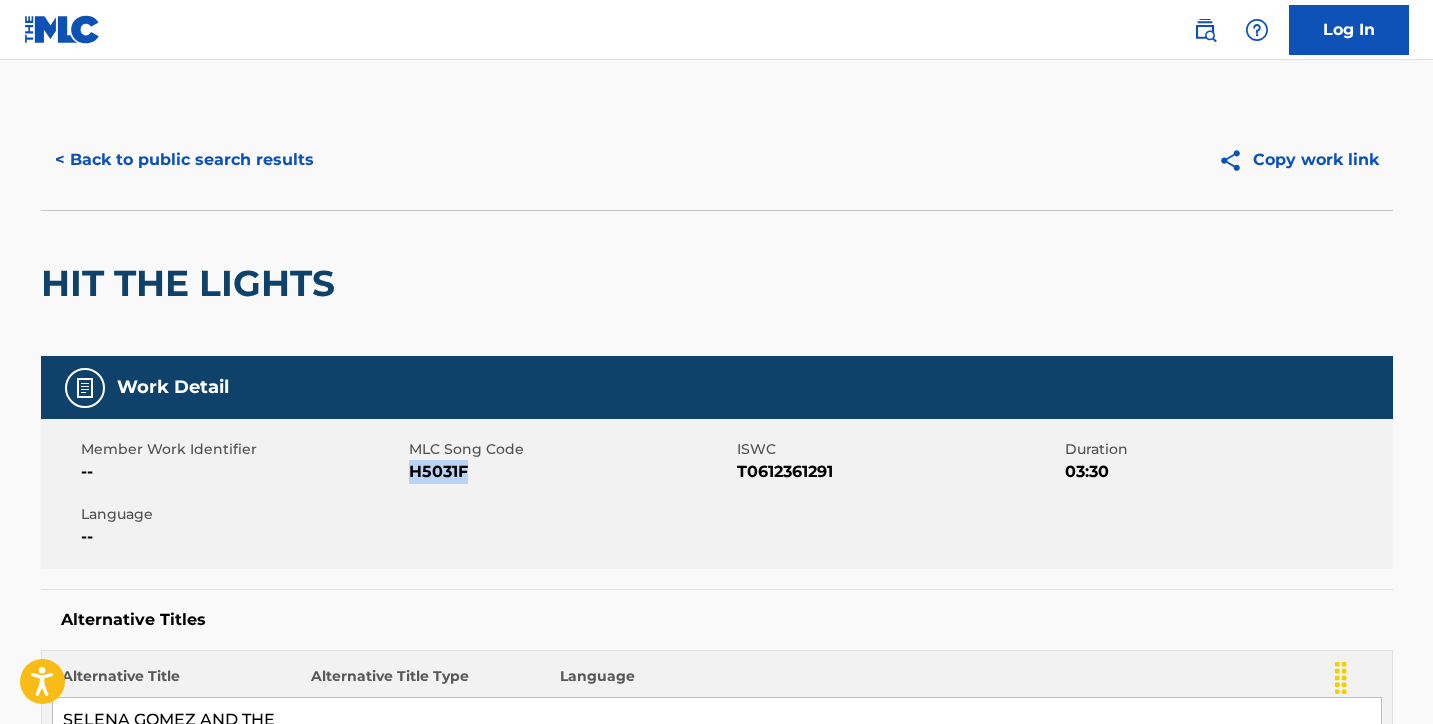 click on "< Back to public search results" at bounding box center [184, 160] 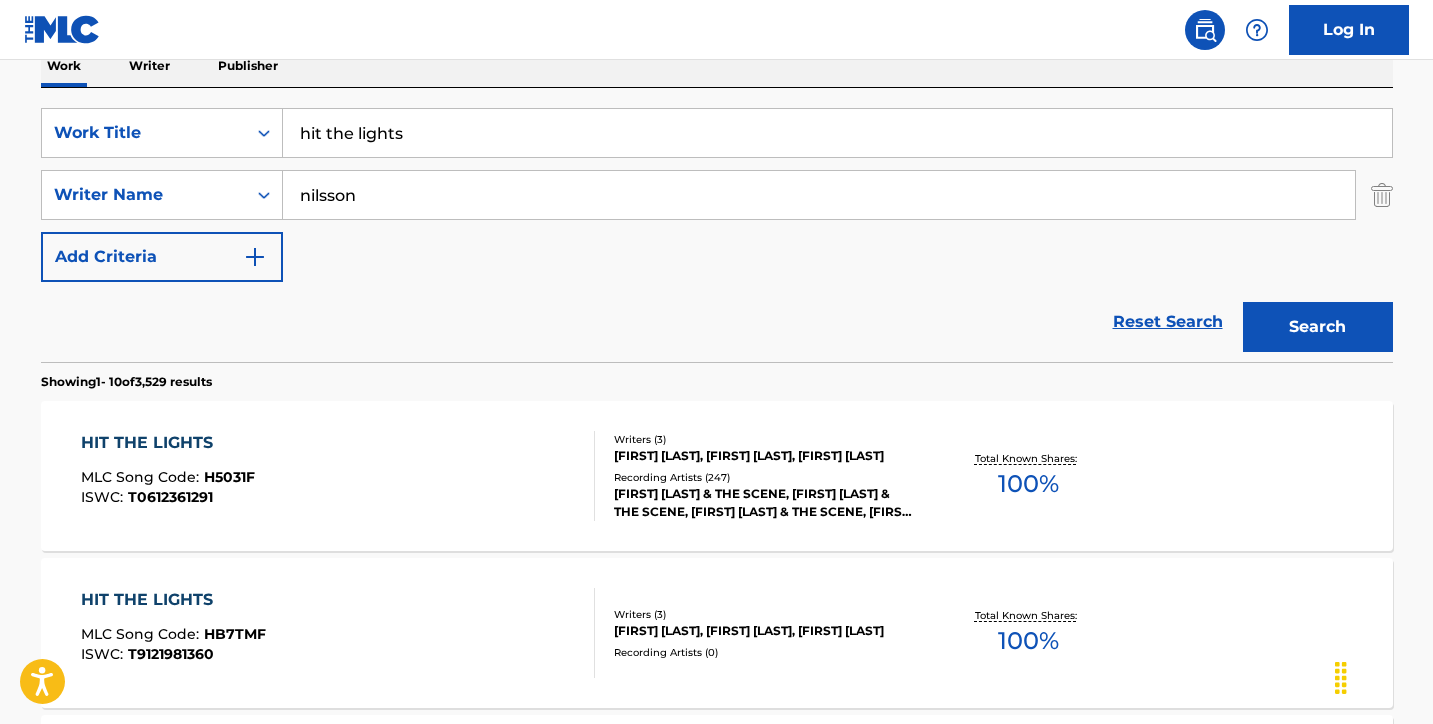 scroll, scrollTop: 293, scrollLeft: 0, axis: vertical 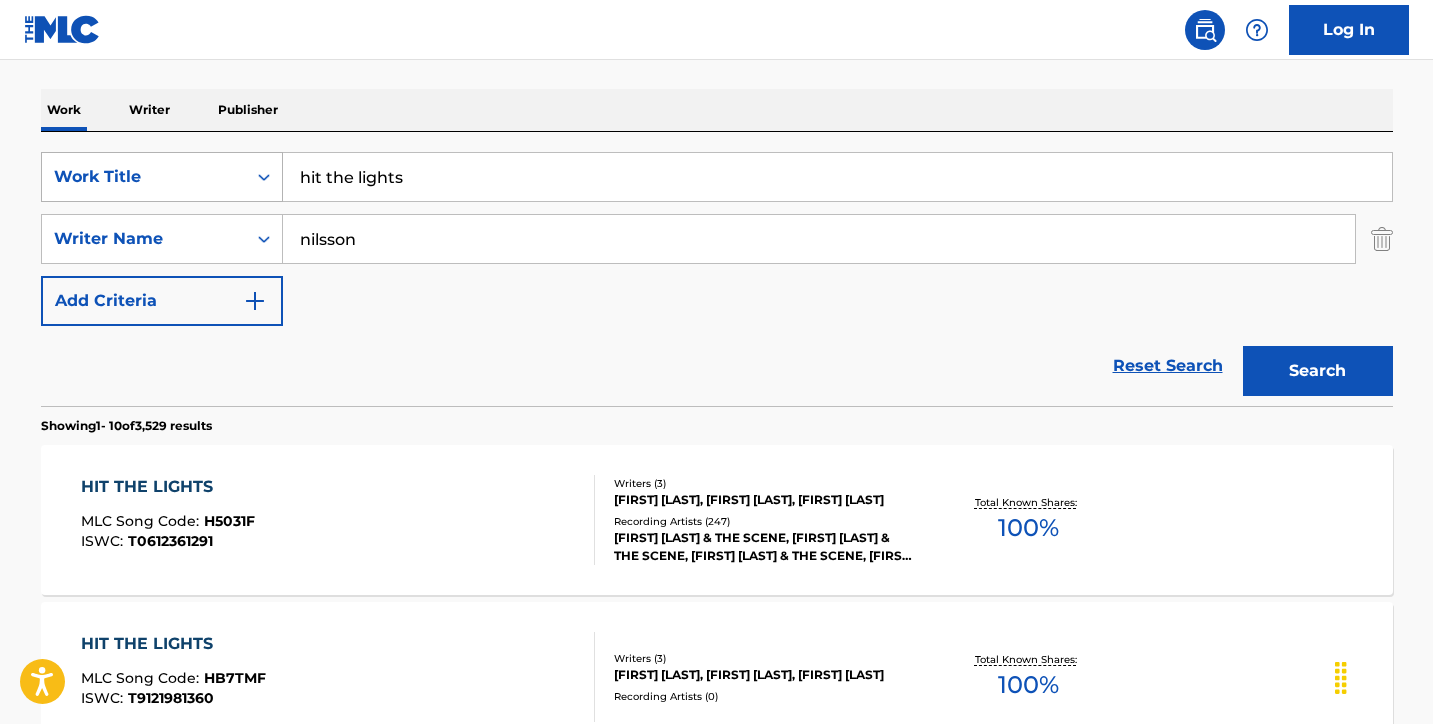 drag, startPoint x: 455, startPoint y: 183, endPoint x: 241, endPoint y: 173, distance: 214.23352 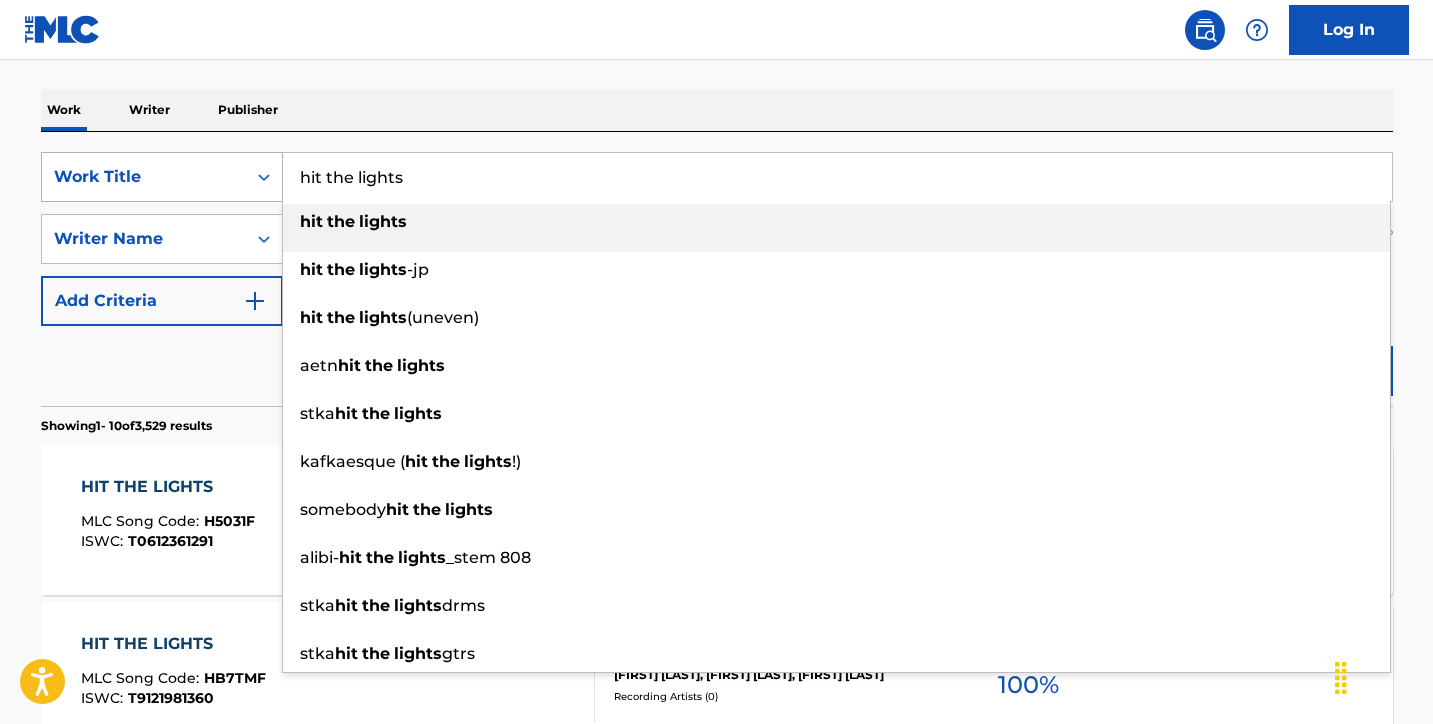 paste on "Body Heat" 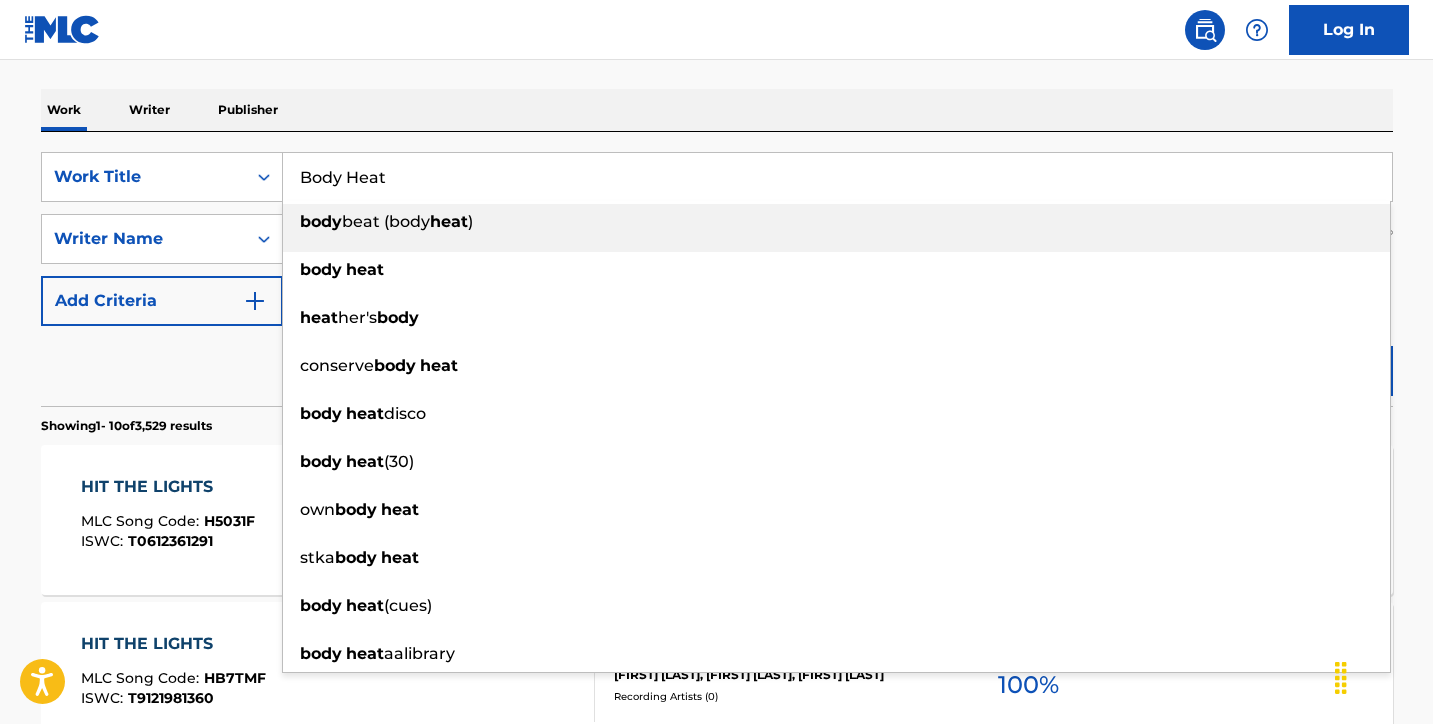 type on "Body Heat" 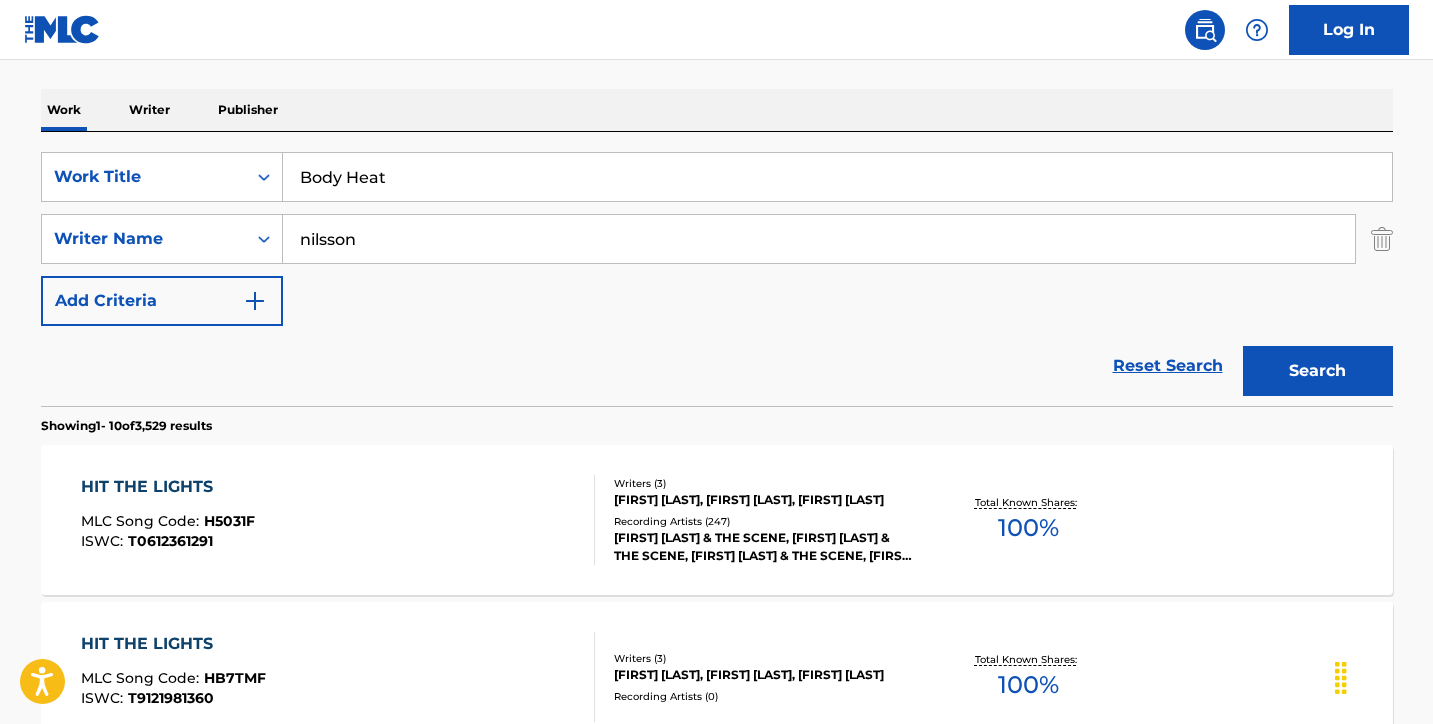 click on "nilsson" at bounding box center (819, 239) 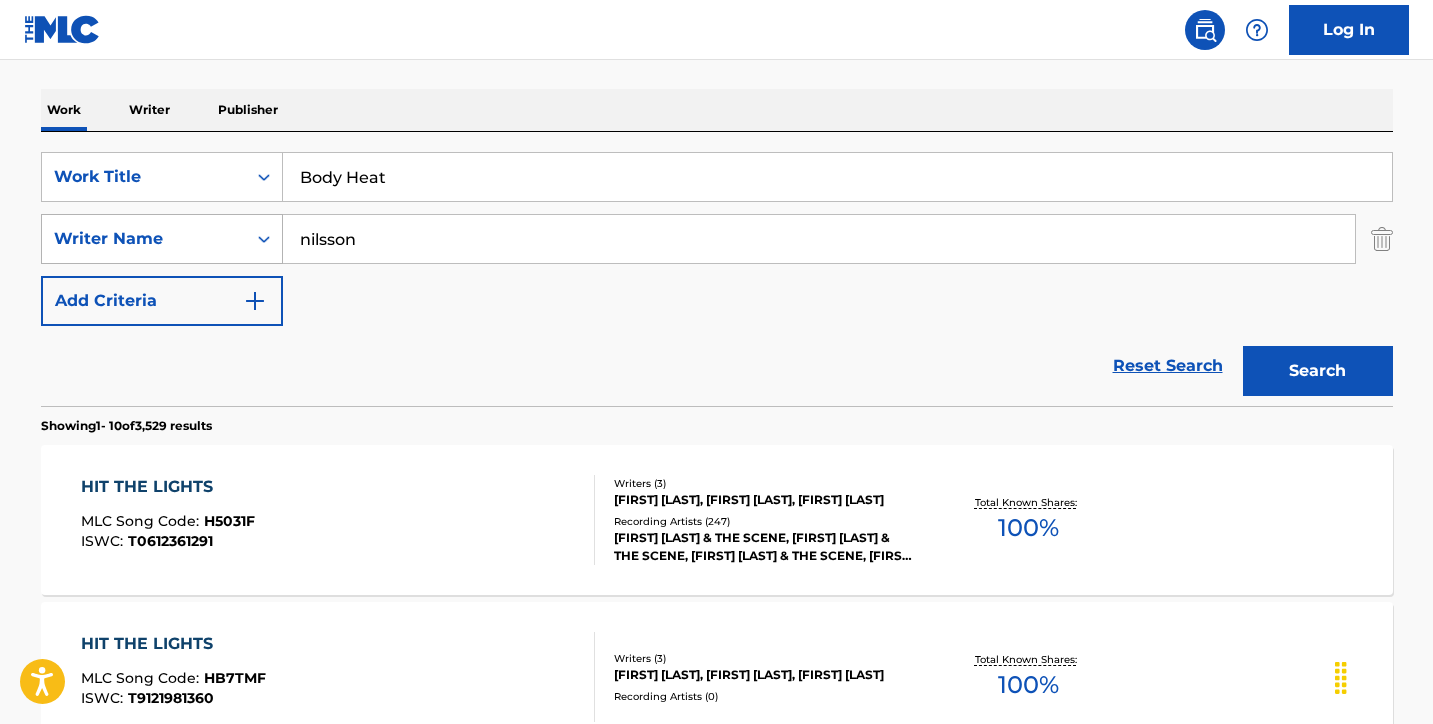 drag, startPoint x: 399, startPoint y: 254, endPoint x: 271, endPoint y: 249, distance: 128.09763 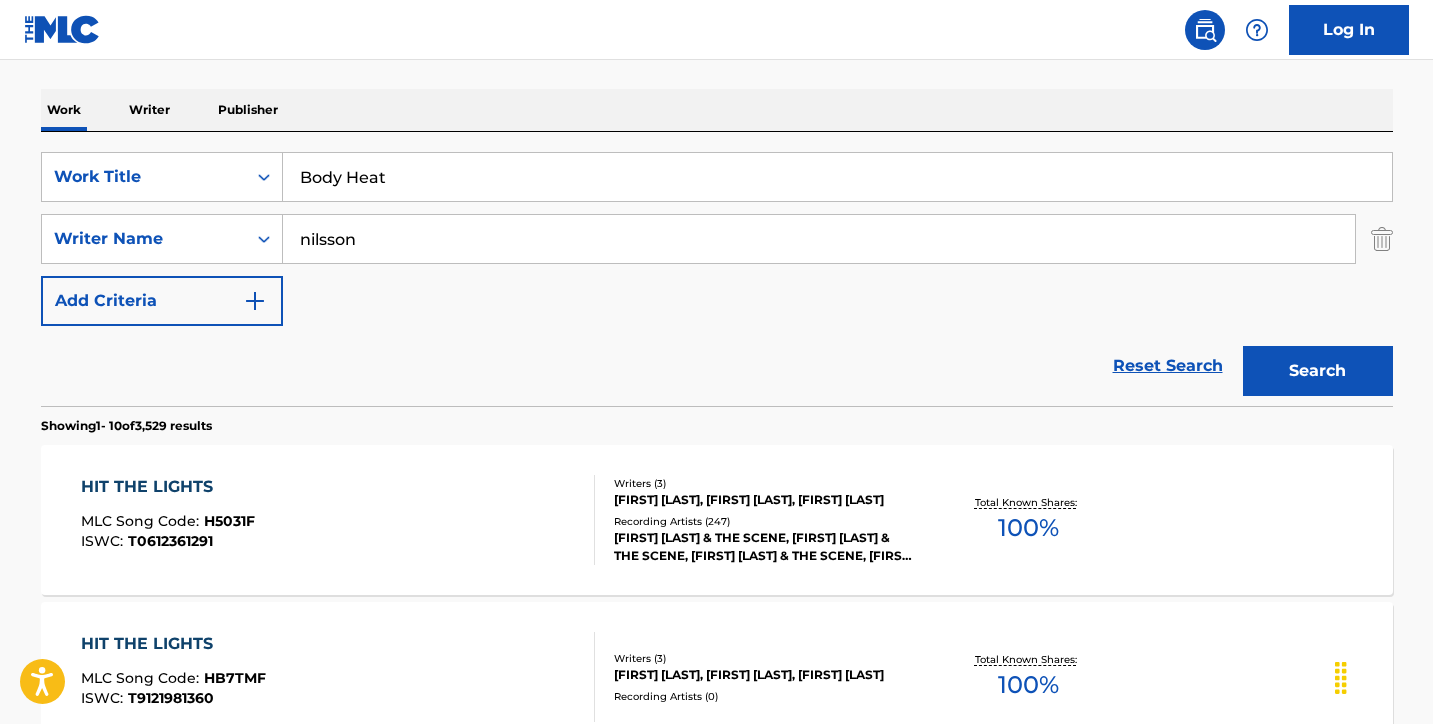 drag, startPoint x: 378, startPoint y: 245, endPoint x: 175, endPoint y: 211, distance: 205.82759 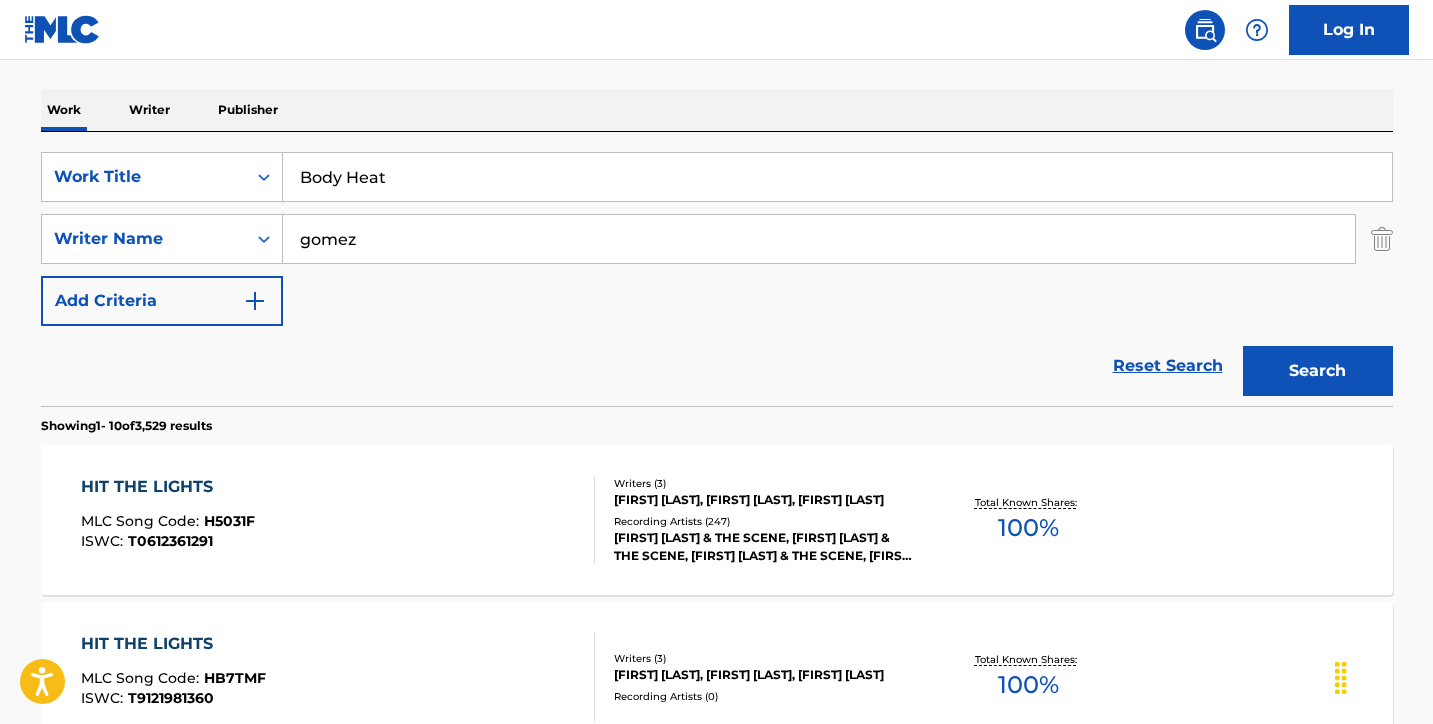 type on "gomez" 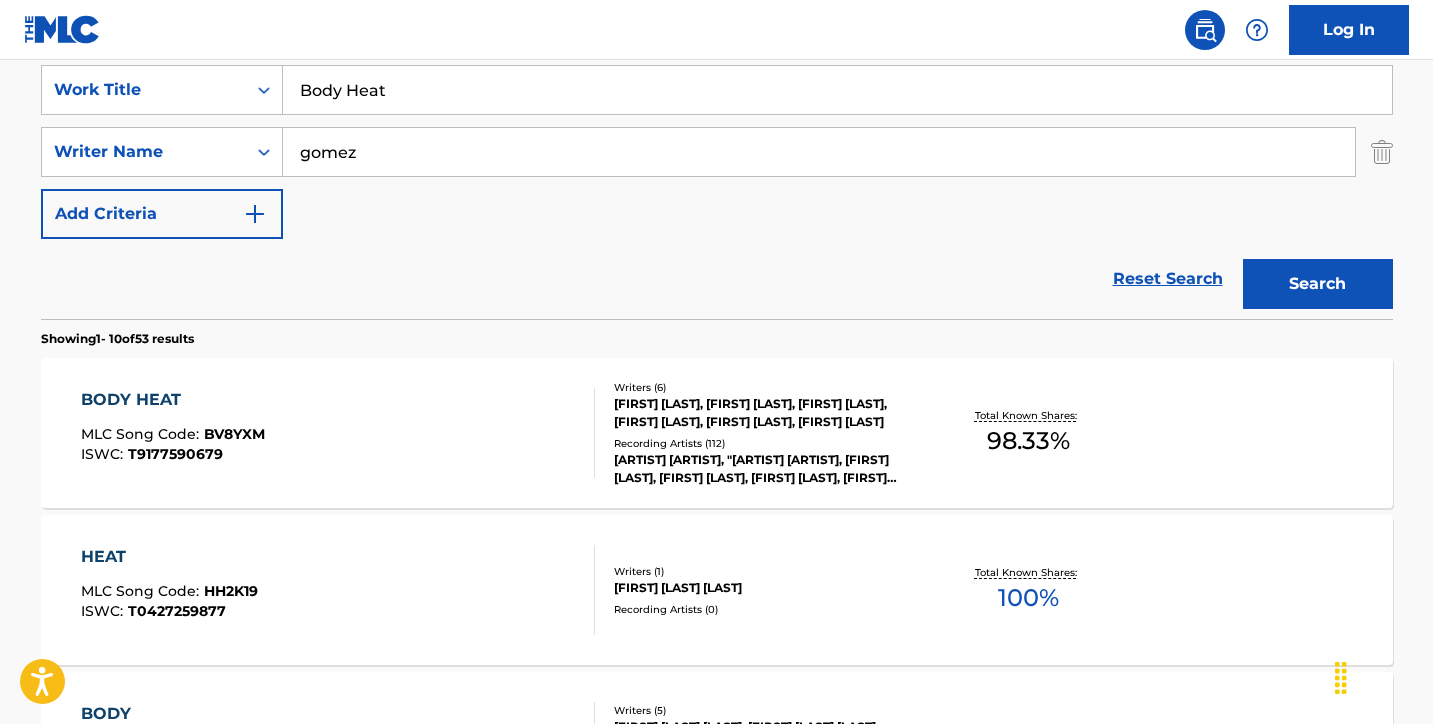 scroll, scrollTop: 392, scrollLeft: 0, axis: vertical 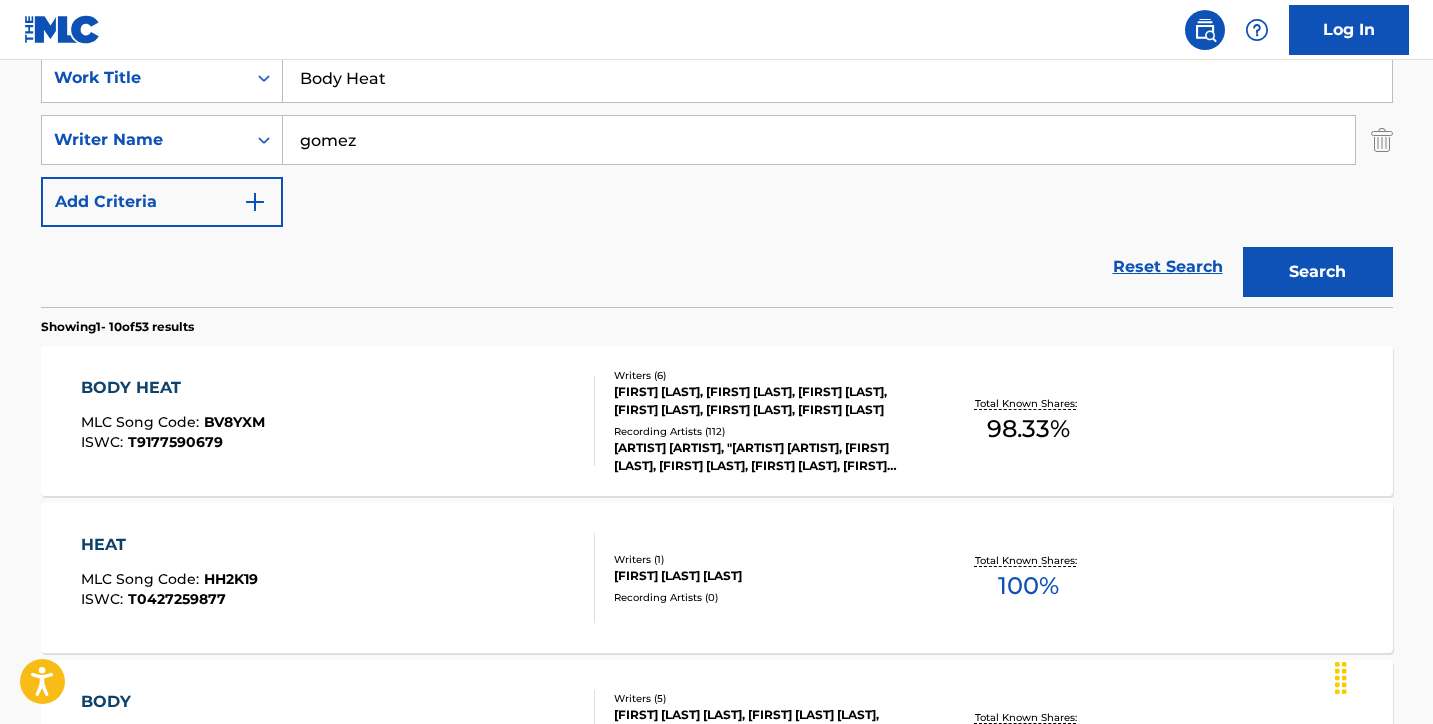 click on "BODY HEAT MLC Song Code : BV8YXM ISWC : T9177590679" at bounding box center (338, 421) 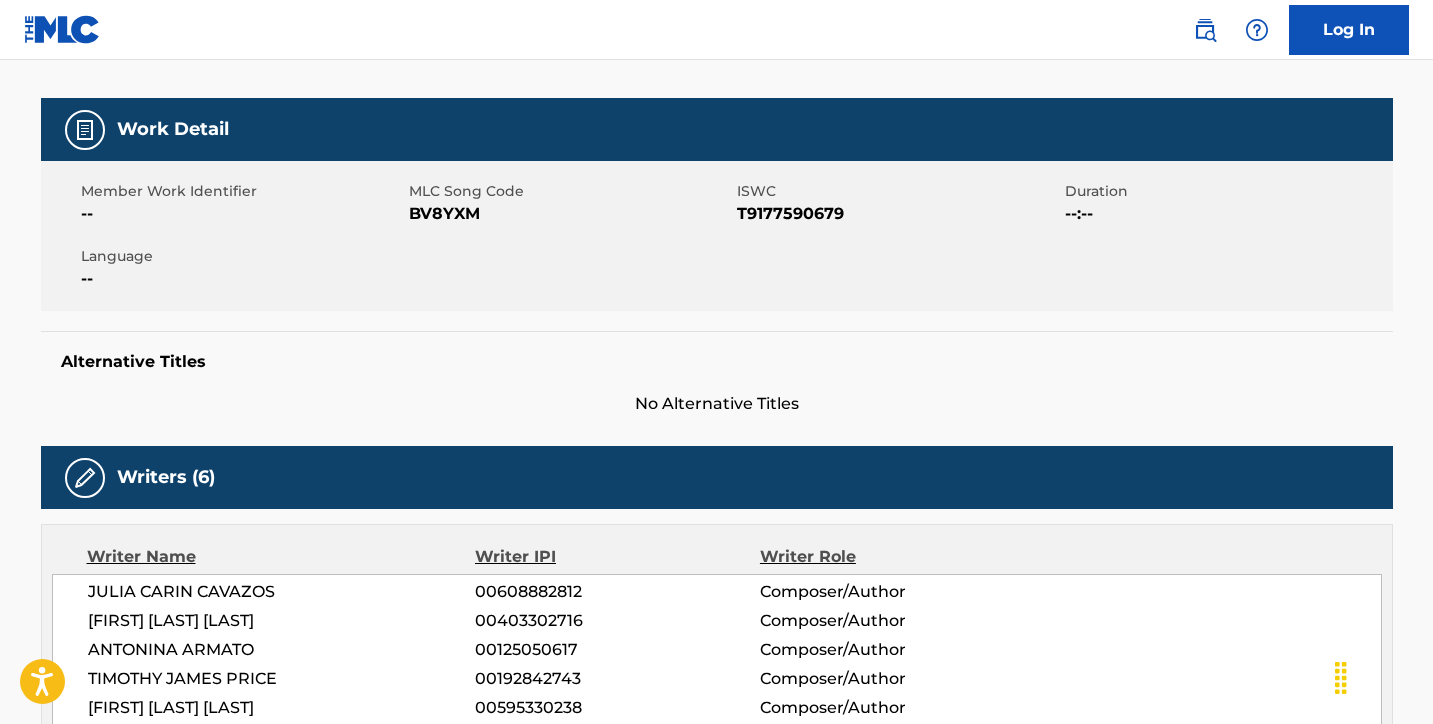 scroll, scrollTop: 240, scrollLeft: 0, axis: vertical 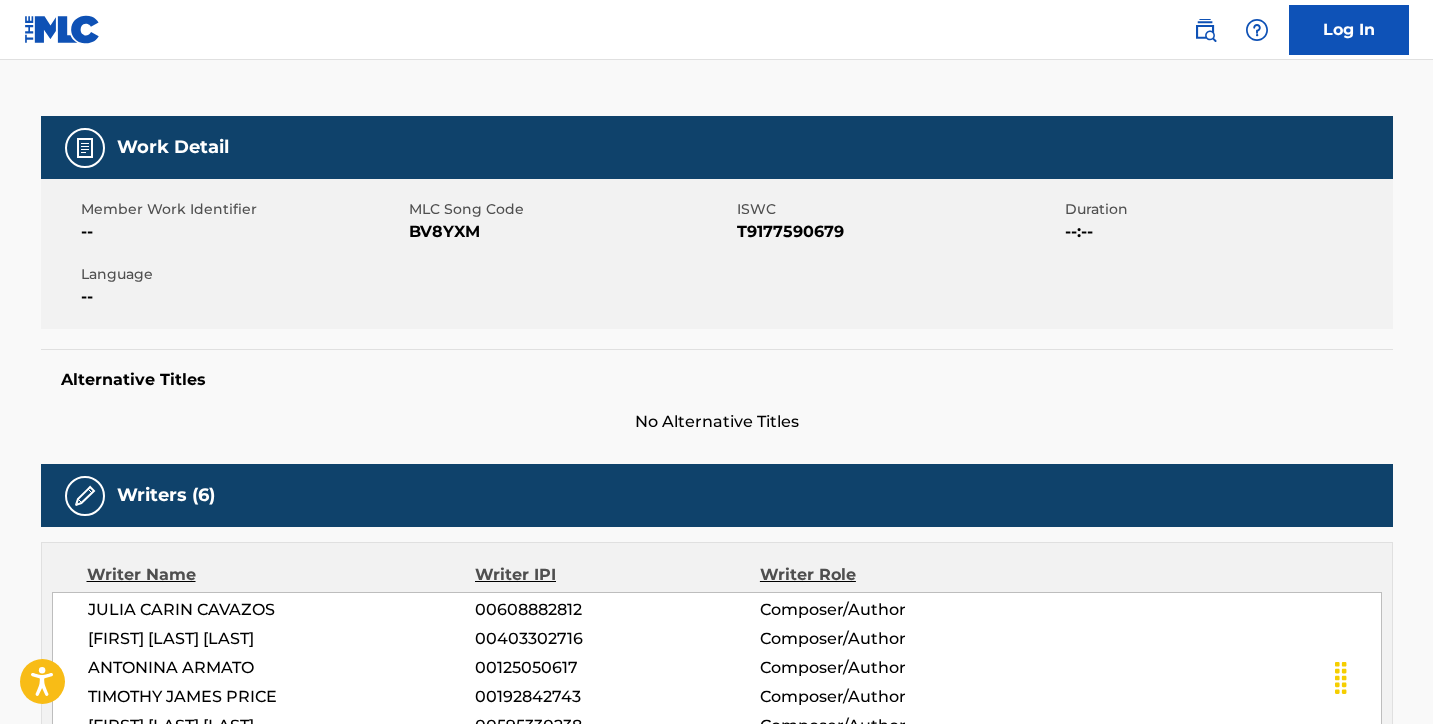 click on "BV8YXM" at bounding box center (570, 232) 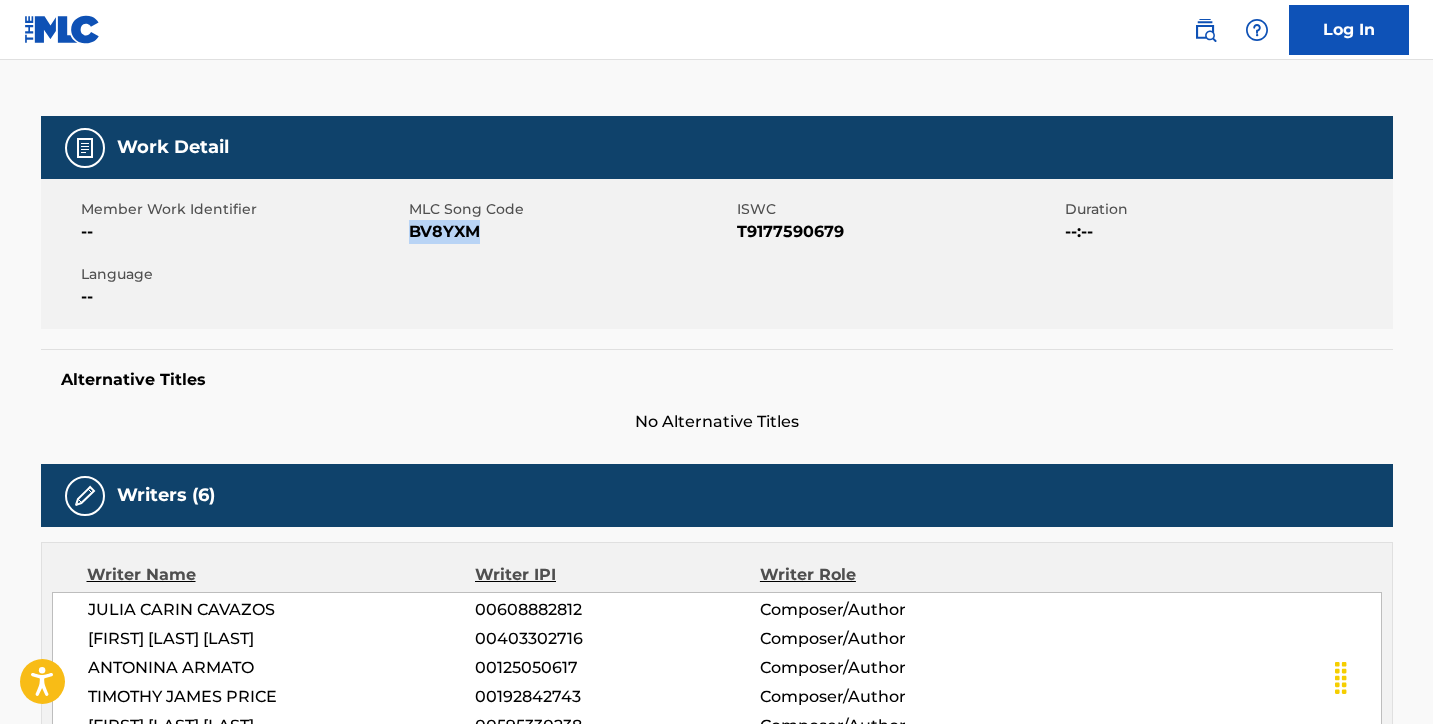 click on "BV8YXM" at bounding box center [570, 232] 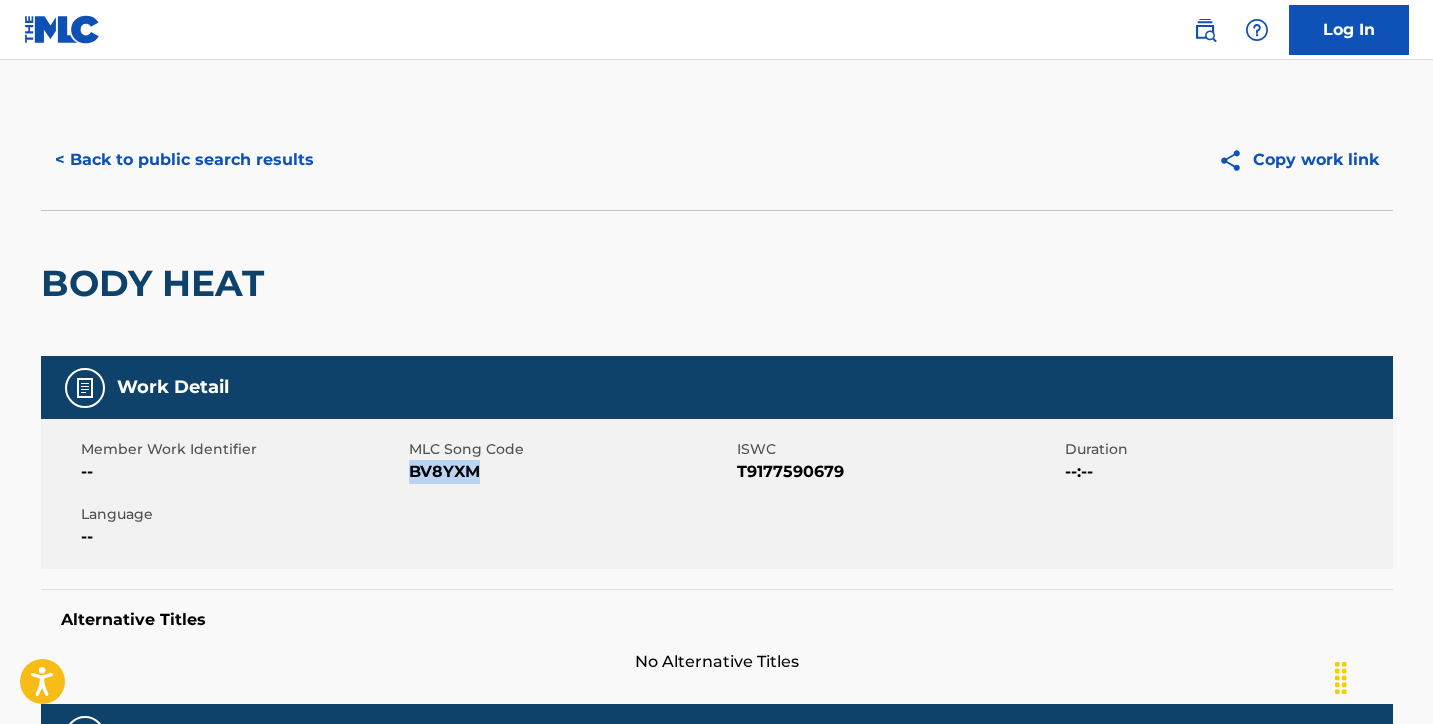 scroll, scrollTop: -1, scrollLeft: 0, axis: vertical 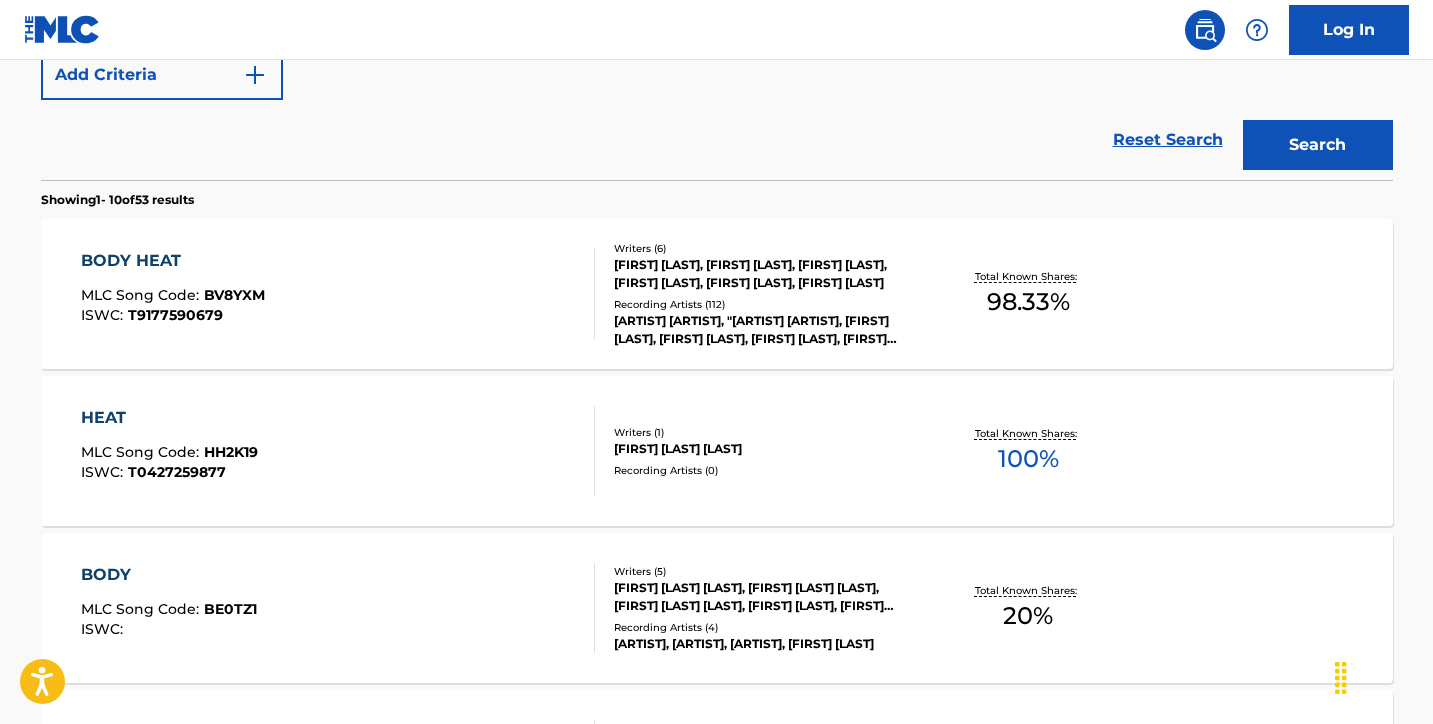 click on "BODY HEAT MLC Song Code : BV8YXM ISWC : T9177590679" at bounding box center [338, 294] 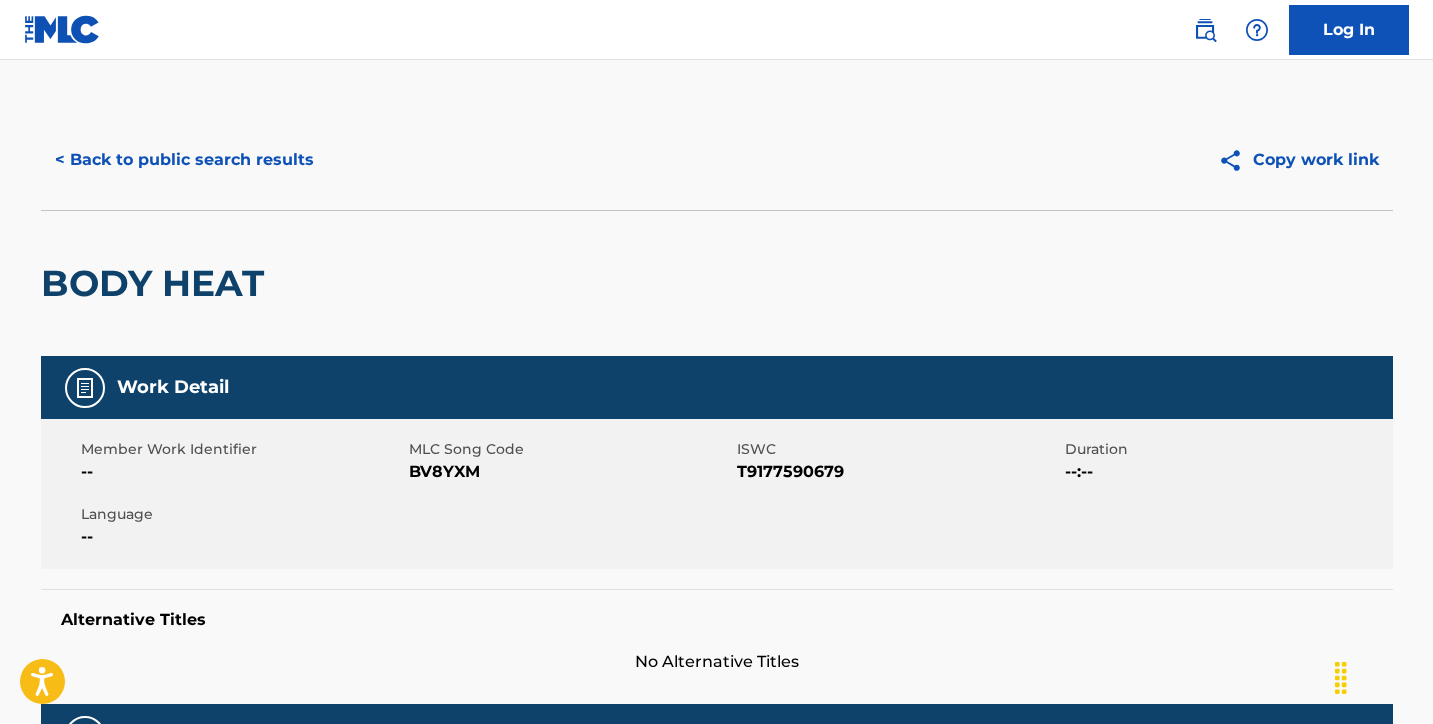 scroll, scrollTop: 0, scrollLeft: 0, axis: both 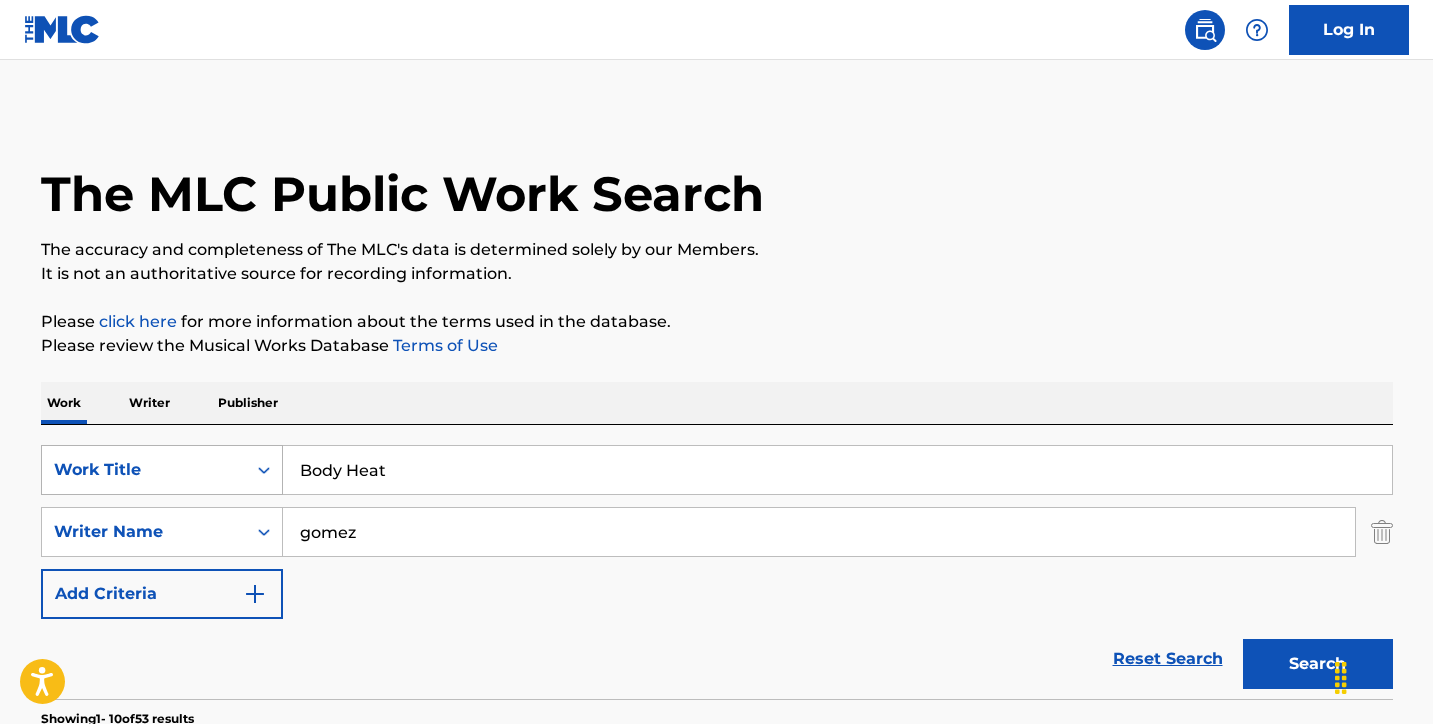 drag, startPoint x: 438, startPoint y: 483, endPoint x: 128, endPoint y: 465, distance: 310.52216 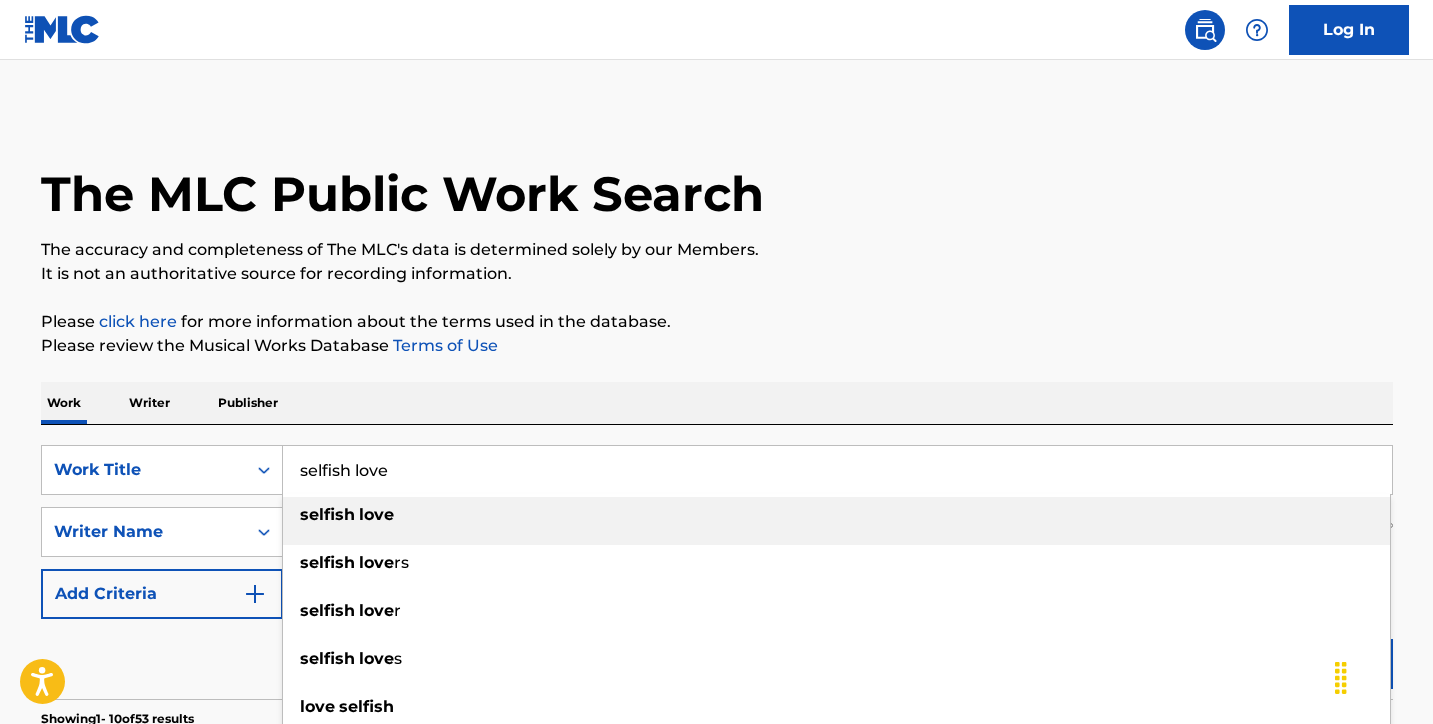 type on "selfish love" 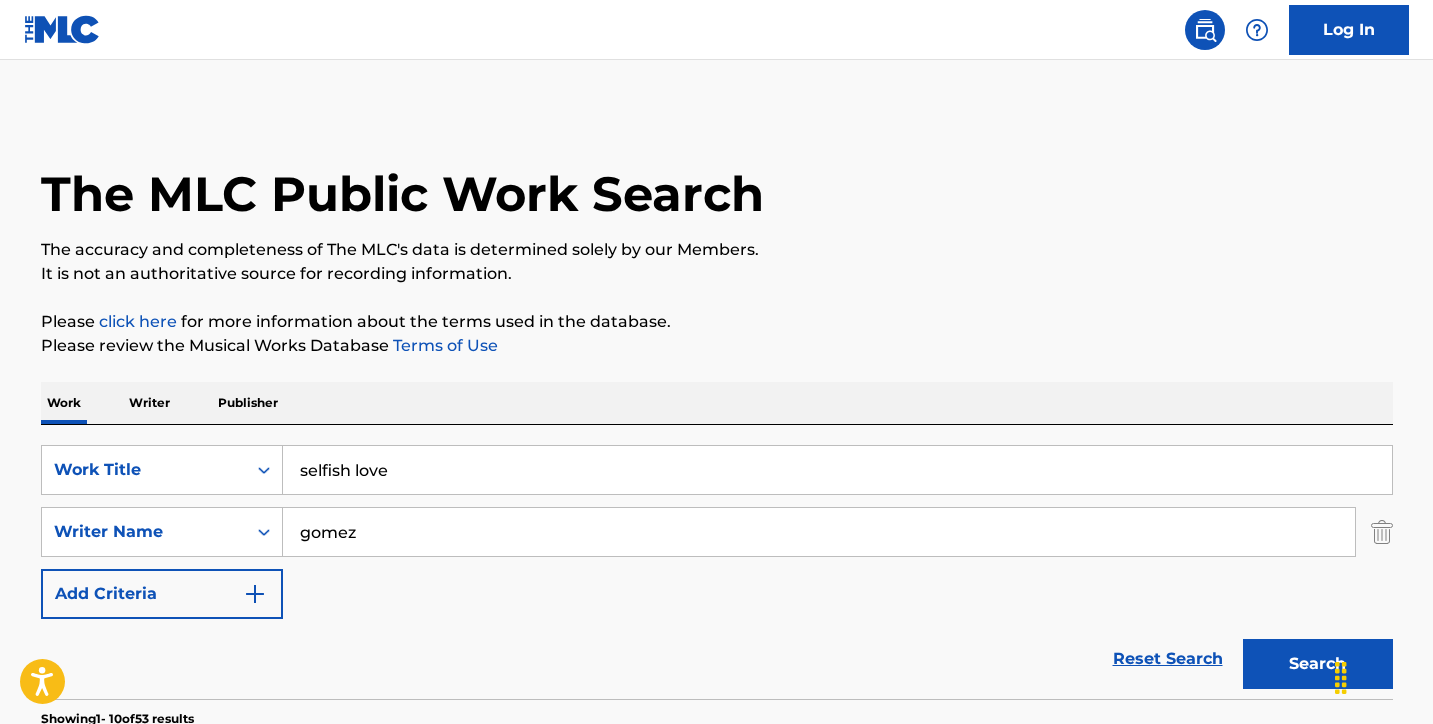 click on "The accuracy and completeness of The MLC's data is determined solely by our Members." at bounding box center [717, 250] 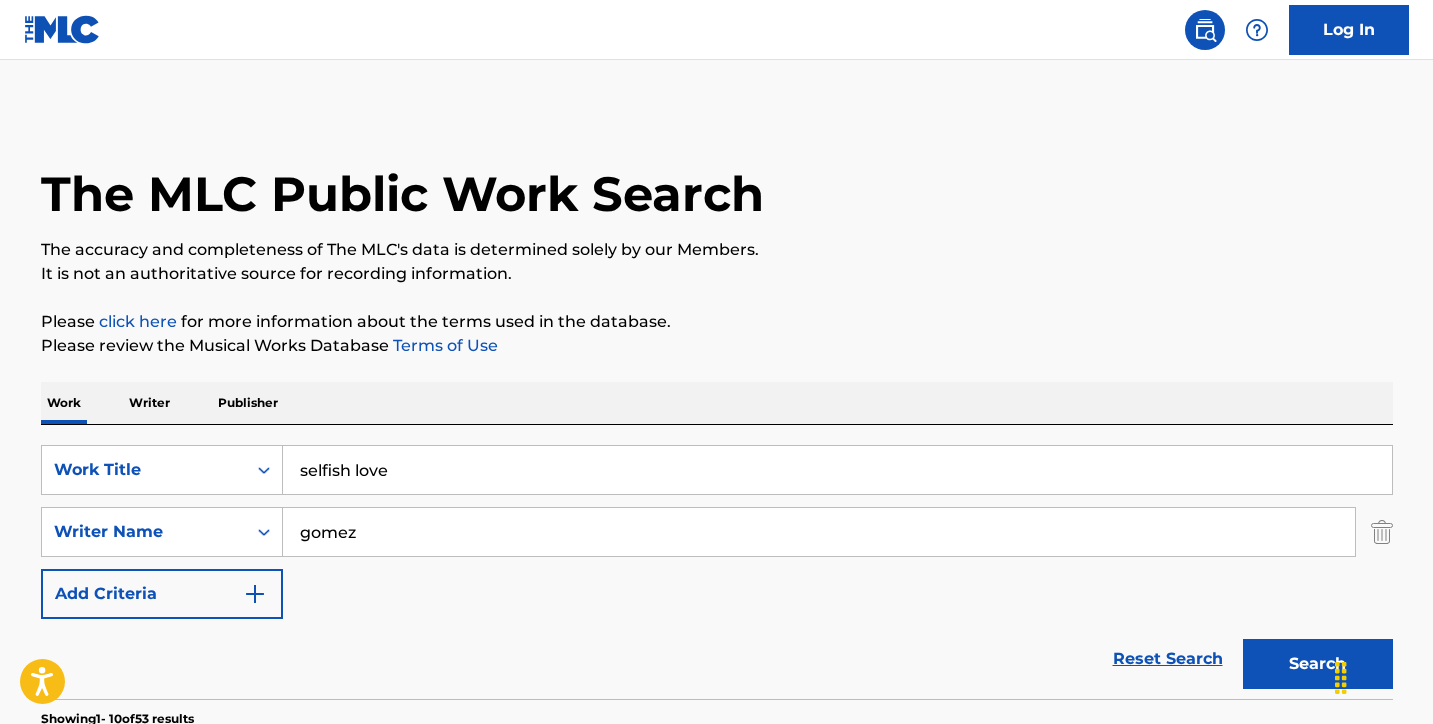 click on "Search" at bounding box center [1318, 664] 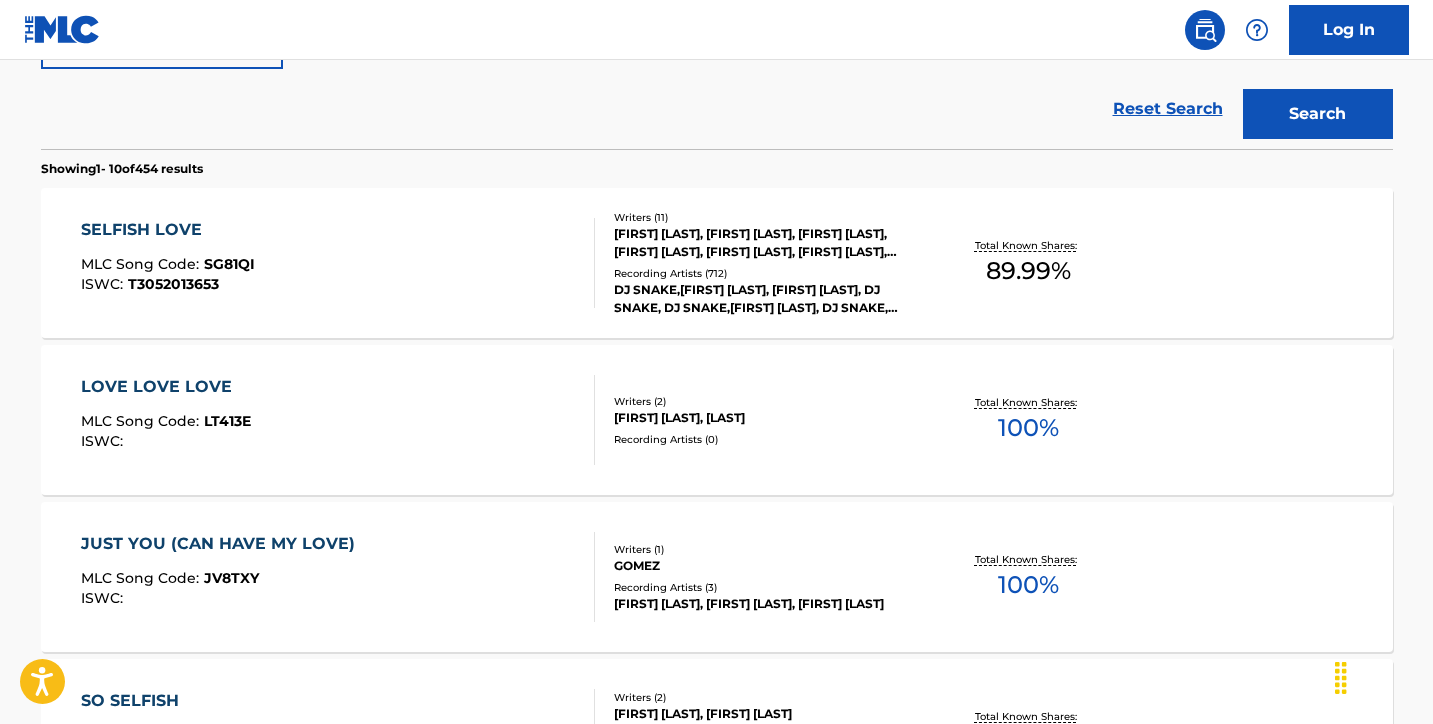 scroll, scrollTop: 545, scrollLeft: 0, axis: vertical 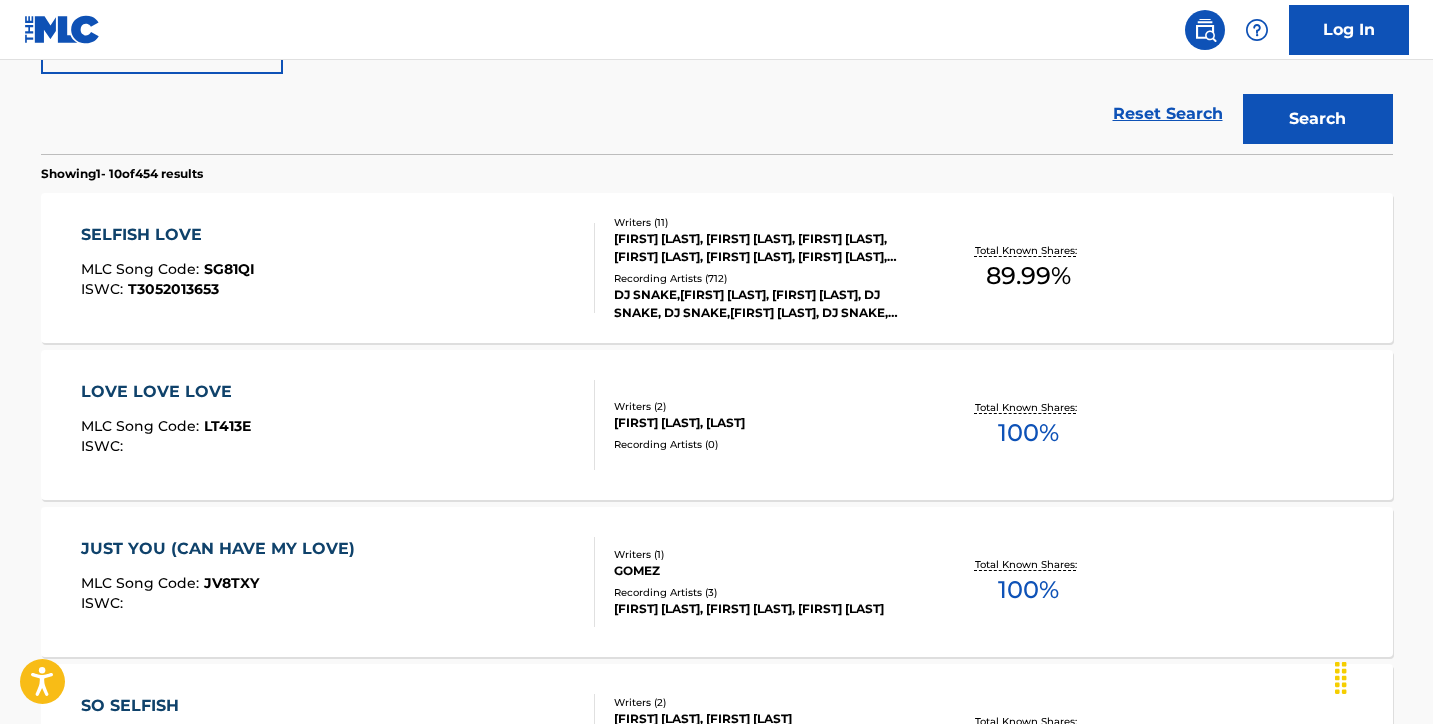 click on "SELFISH LOVE MLC Song Code : SG81QI ISWC : T3052013653 Writers ( 11 ) [FIRST] [LAST], [FIRST] [LAST], [FIRST] [LAST], [FIRST] [LAST], [FIRST] [LAST], [FIRST] [LAST], [FIRST] [LAST], [FIRST] [LAST], [FIRST] [LAST], [FIRST] [LAST], [FIRST] [LAST] Recording Artists ( 712 ) DJ SNAKE,[FIRST] [LAST], [FIRST] [LAST], DJ SNAKE, DJ SNAKE,[FIRST] [LAST], DJ SNAKE,[FIRST] [LAST],[FIRST], [FIRST] [LAST] Total Known Shares: 89.99 %" at bounding box center (717, 268) 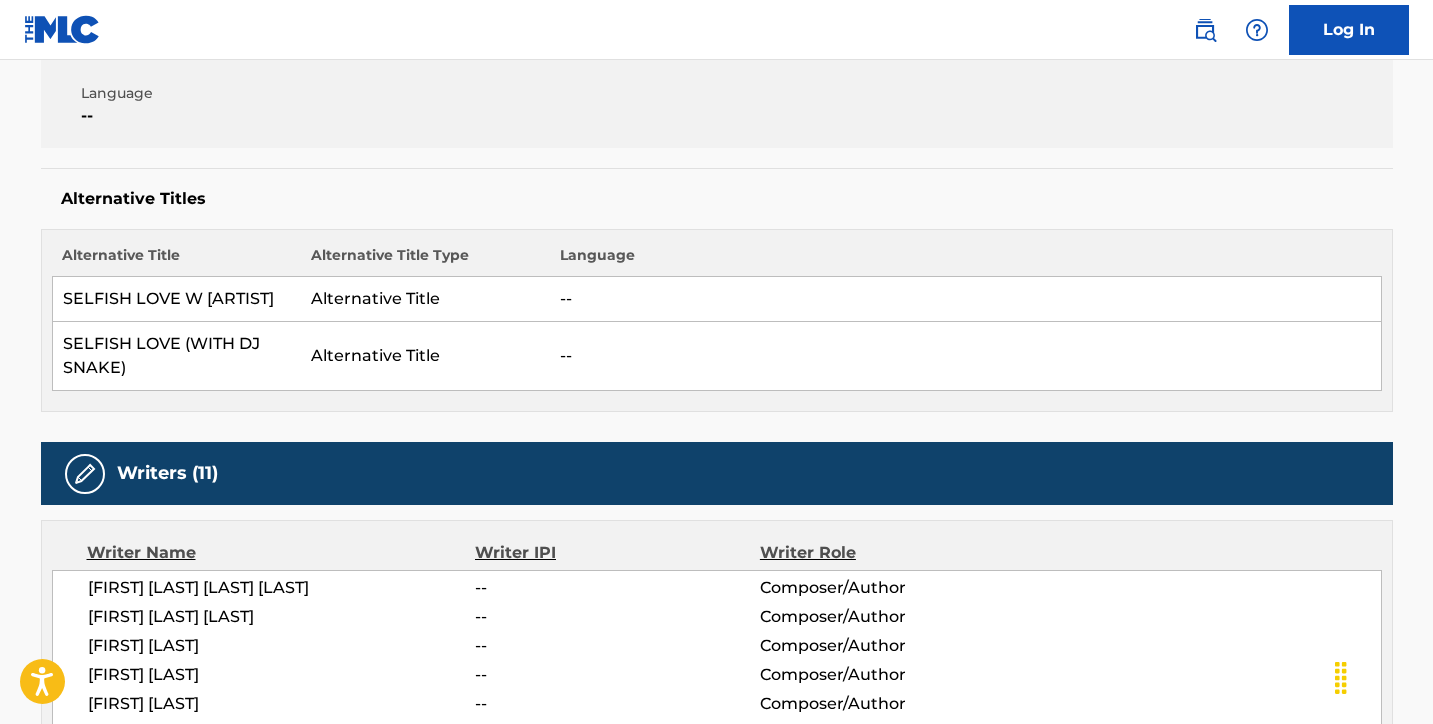 scroll, scrollTop: 3, scrollLeft: 0, axis: vertical 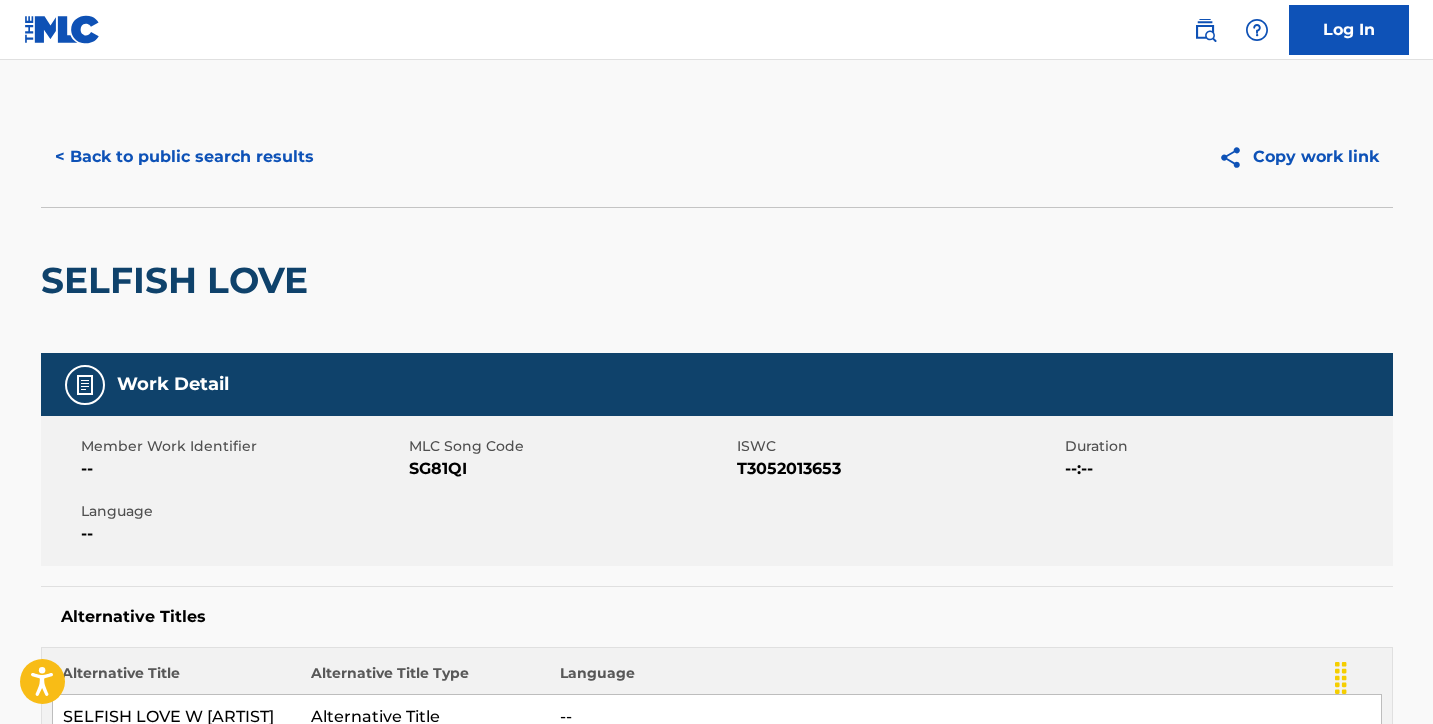click on "< Back to public search results" at bounding box center [184, 157] 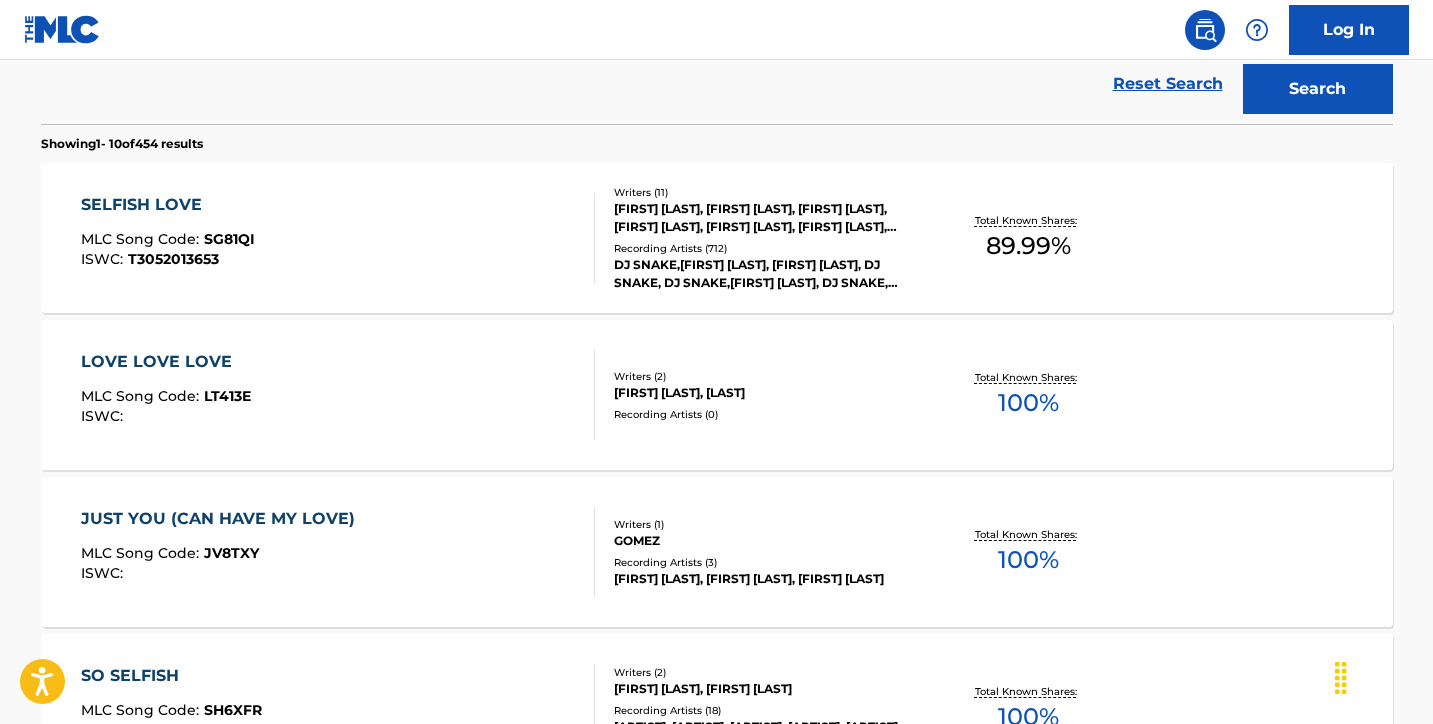 scroll, scrollTop: 576, scrollLeft: 0, axis: vertical 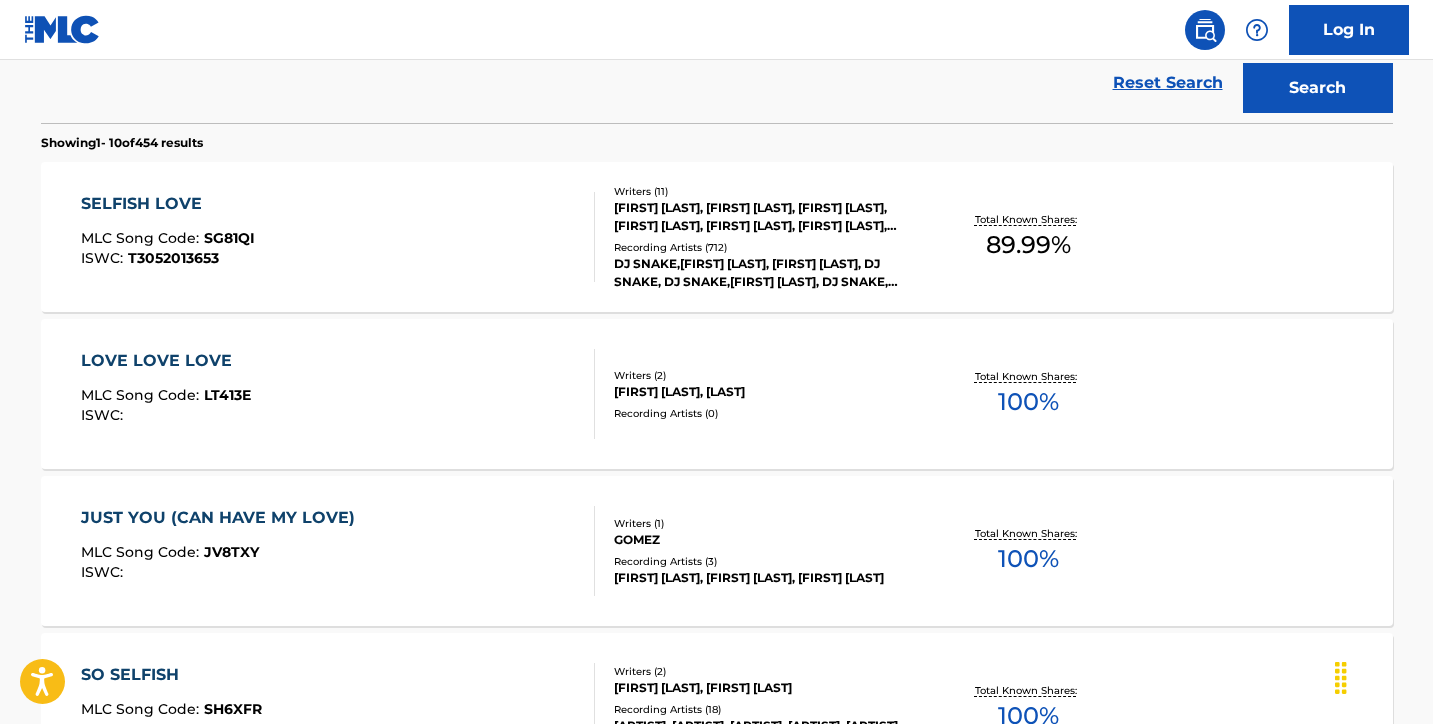 click on "SELFISH LOVE MLC Song Code : SG81QI ISWC : T3052013653 Writers ( 11 ) [FIRST] [LAST], [FIRST] [LAST], [FIRST] [LAST], [FIRST] [LAST], [FIRST] [LAST], [FIRST] [LAST], [FIRST] [LAST], [FIRST] [LAST], [FIRST] [LAST], [FIRST] [LAST], [FIRST] [LAST] Recording Artists ( 712 ) DJ SNAKE,[FIRST] [LAST], [FIRST] [LAST], DJ SNAKE, DJ SNAKE,[FIRST] [LAST], DJ SNAKE,[FIRST] [LAST],[FIRST], [FIRST] [LAST] Total Known Shares: 89.99 %" at bounding box center (717, 237) 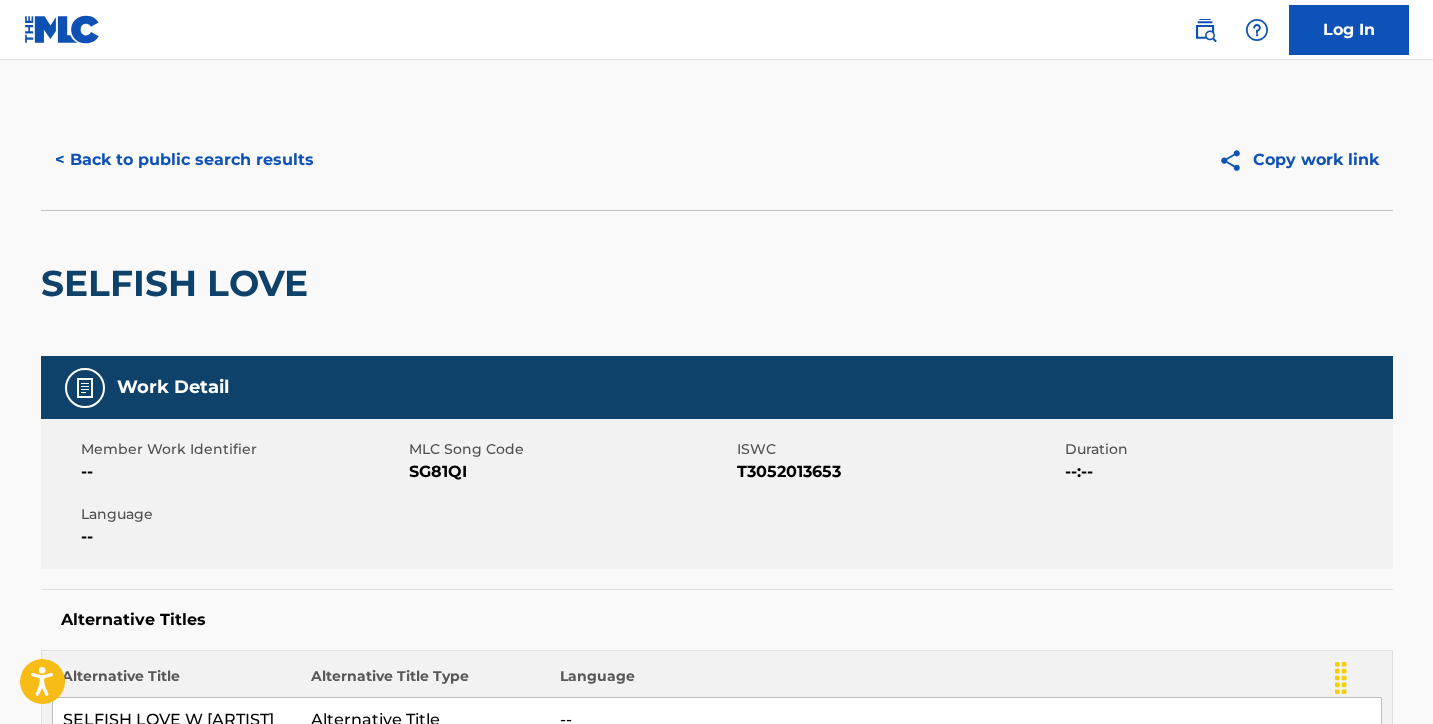 scroll, scrollTop: -1, scrollLeft: 0, axis: vertical 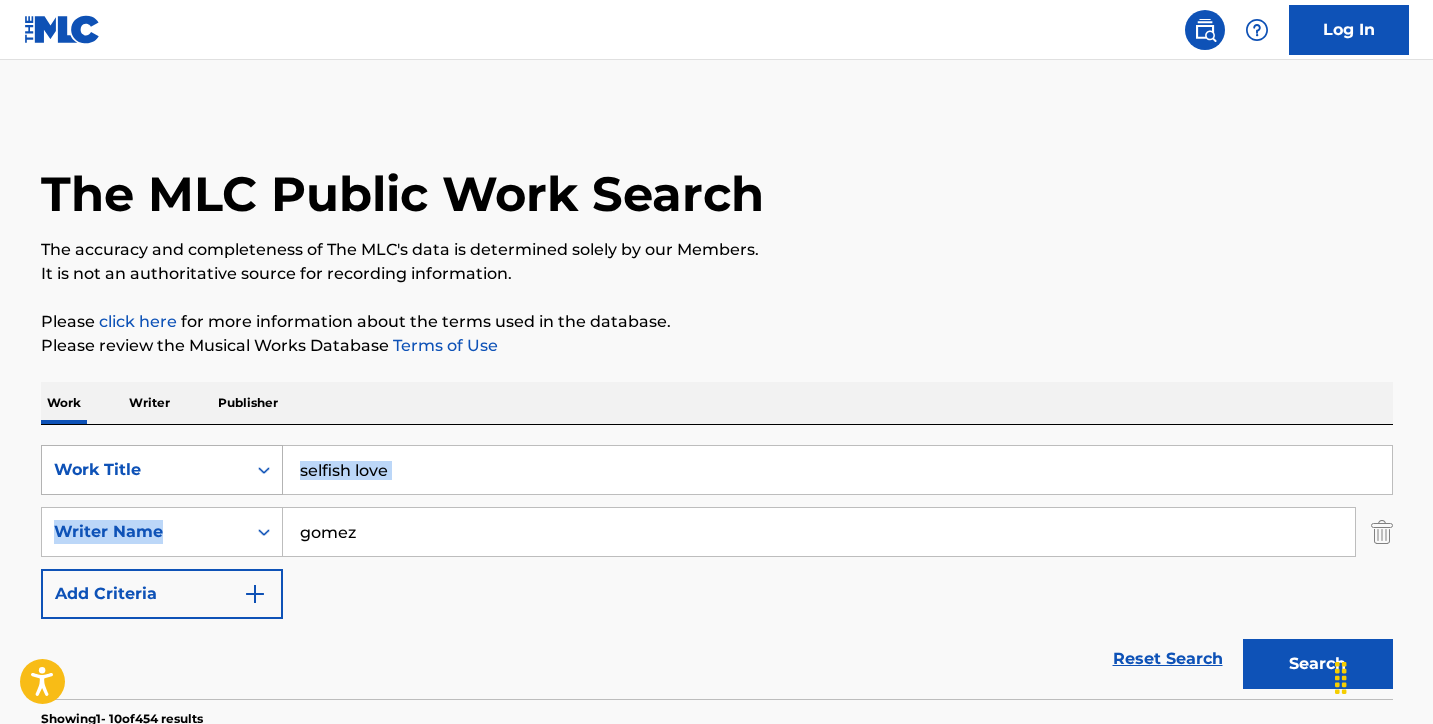 drag, startPoint x: 455, startPoint y: 495, endPoint x: 263, endPoint y: 474, distance: 193.14502 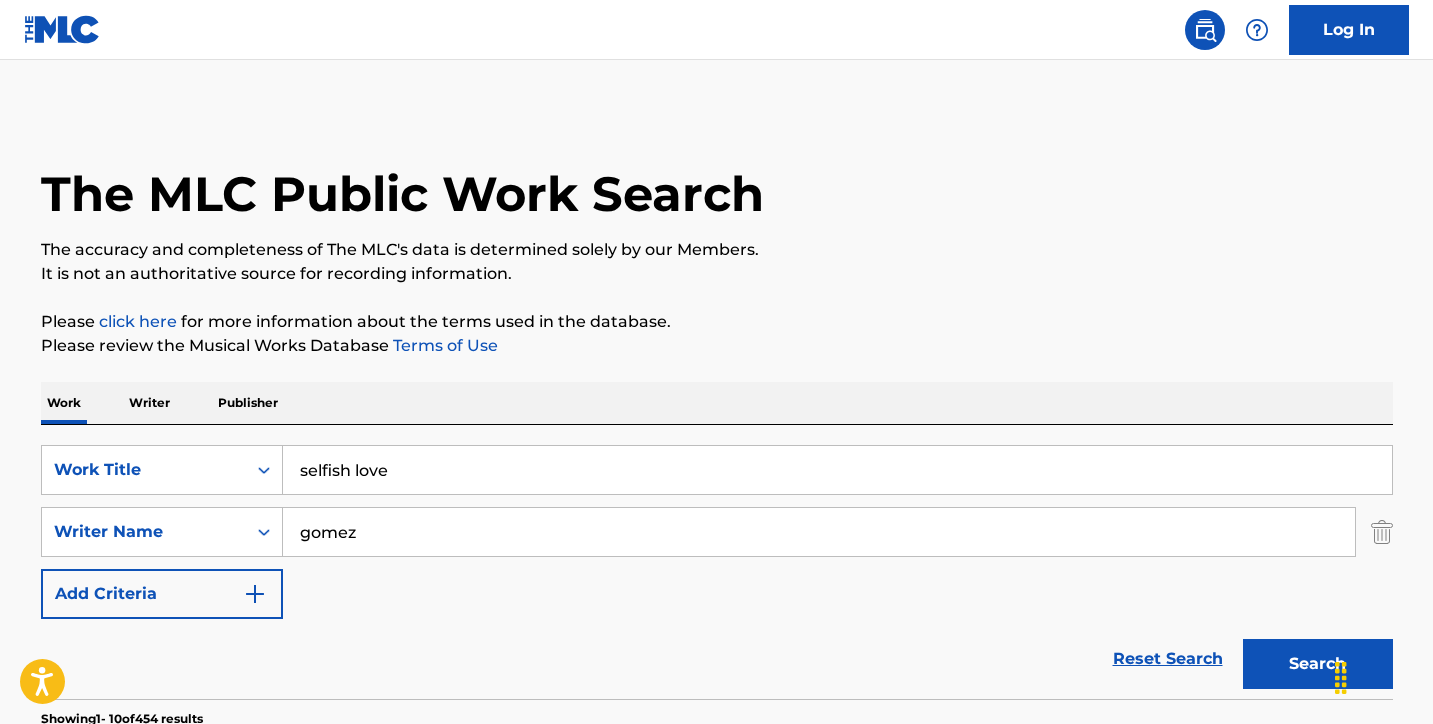 click on "selfish love" at bounding box center [837, 470] 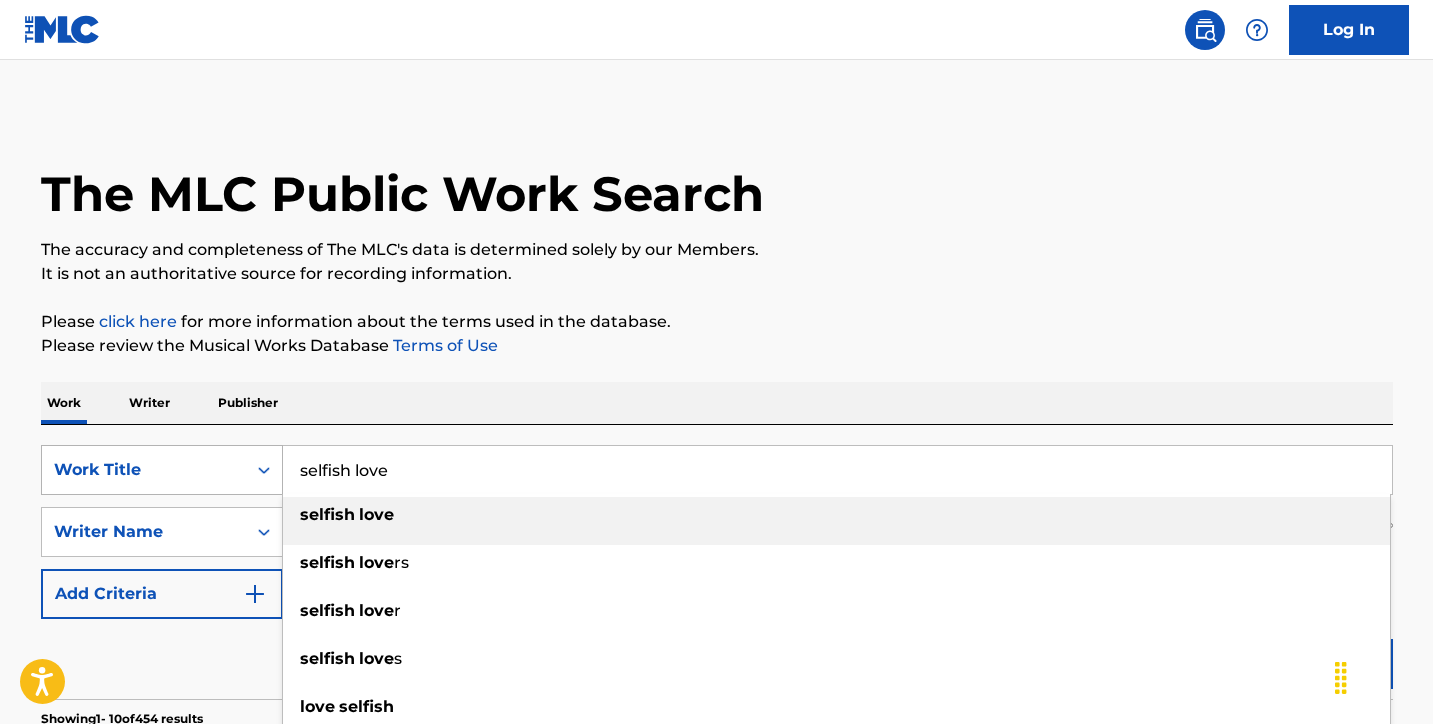 drag, startPoint x: 449, startPoint y: 467, endPoint x: 248, endPoint y: 458, distance: 201.20139 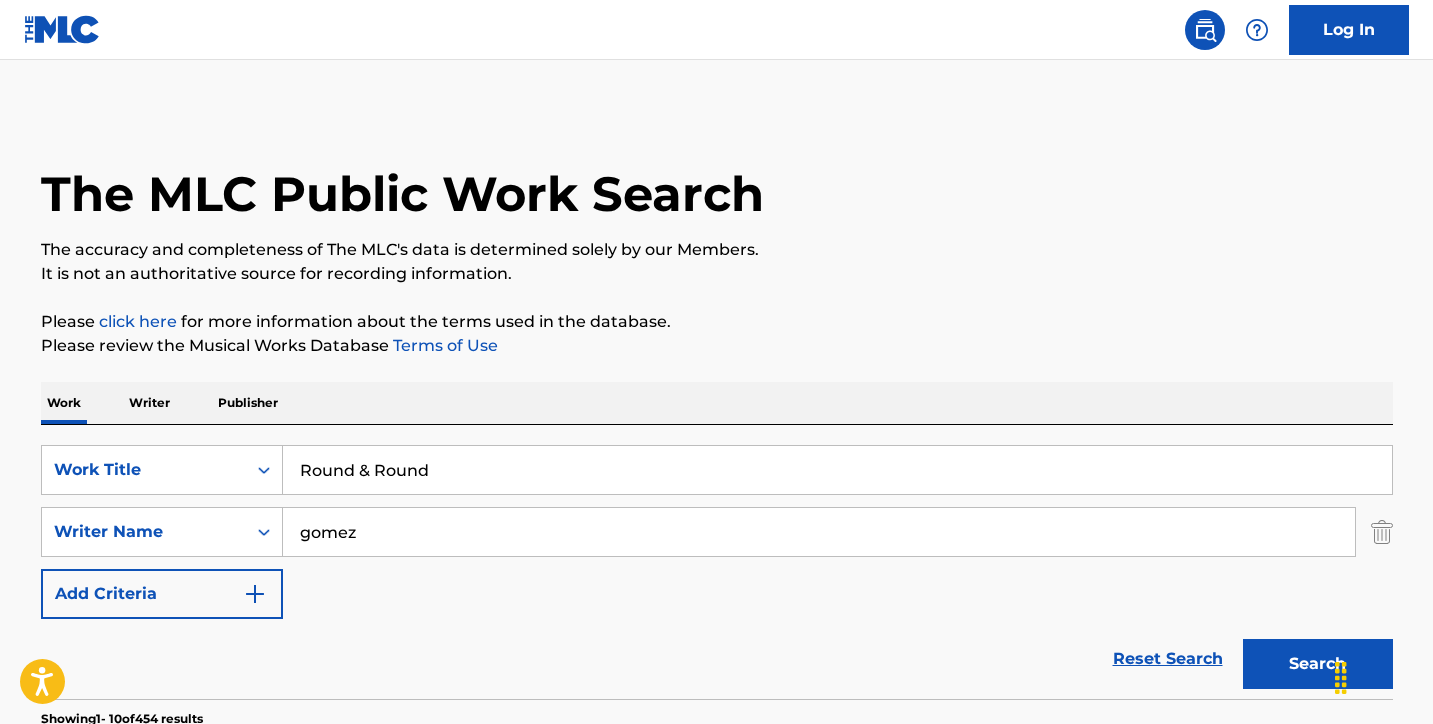 type on "Round & Round" 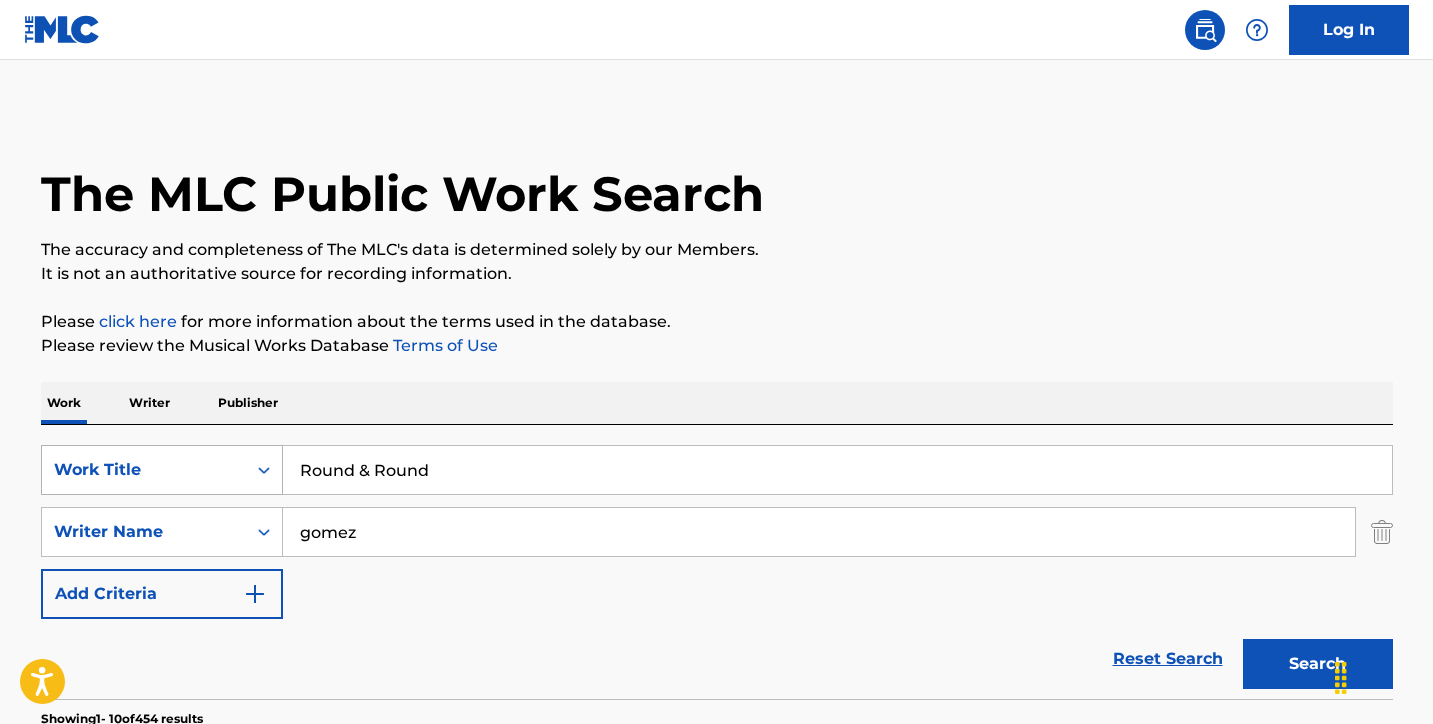 drag, startPoint x: 388, startPoint y: 546, endPoint x: 249, endPoint y: 478, distance: 154.74171 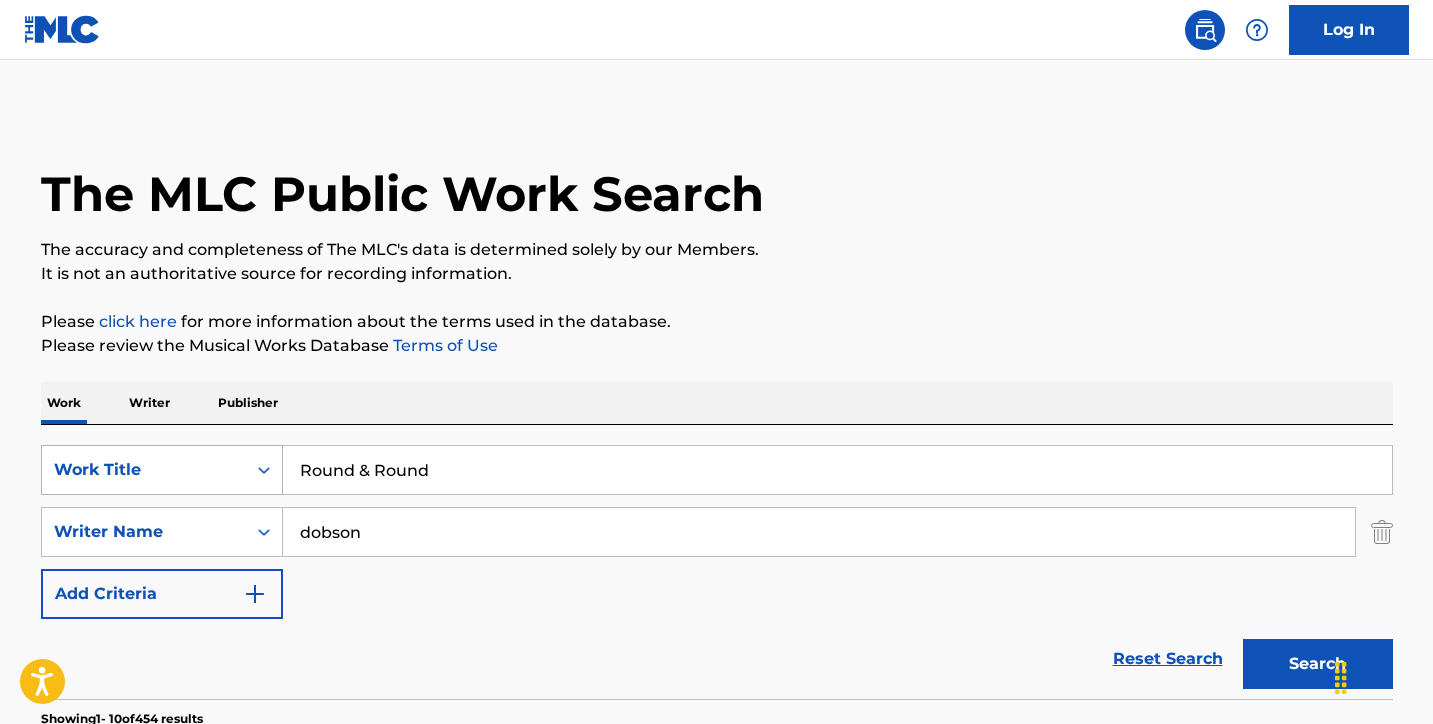 type on "dobson" 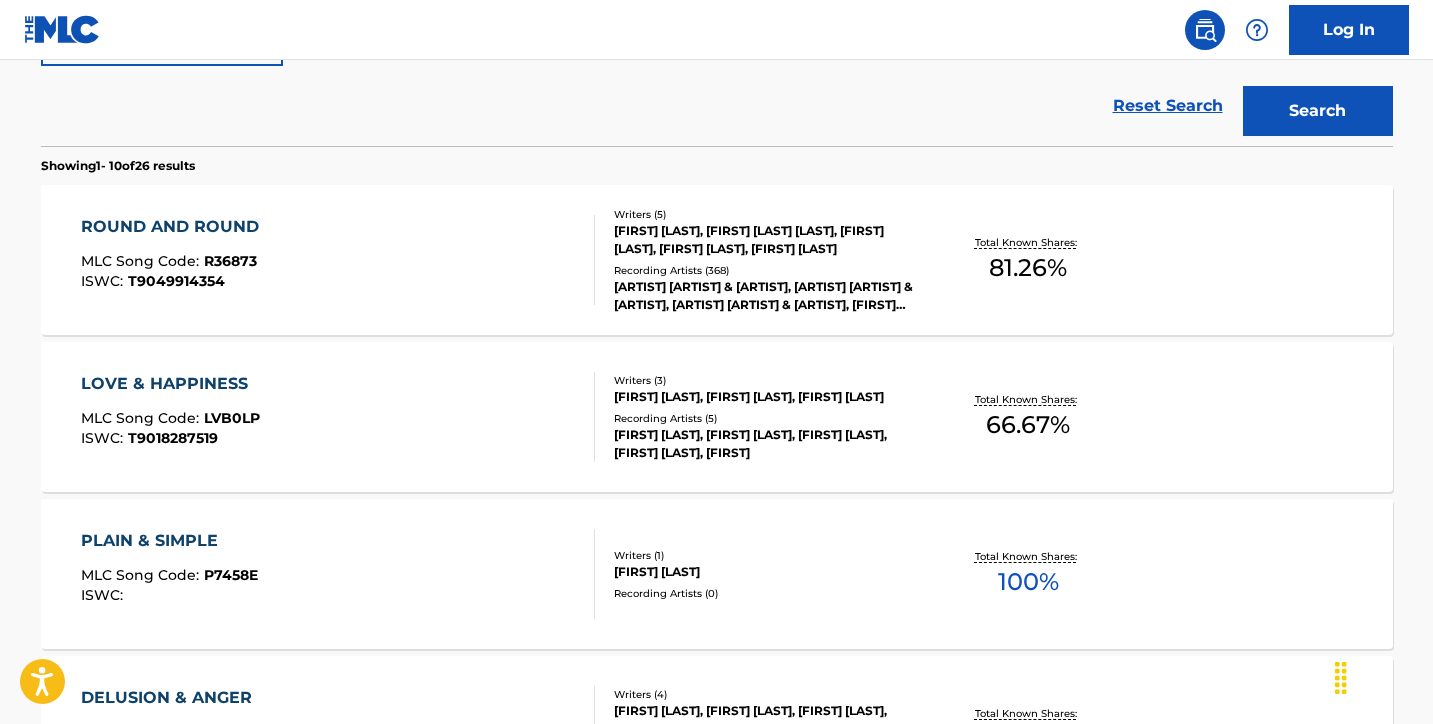 scroll, scrollTop: 512, scrollLeft: 0, axis: vertical 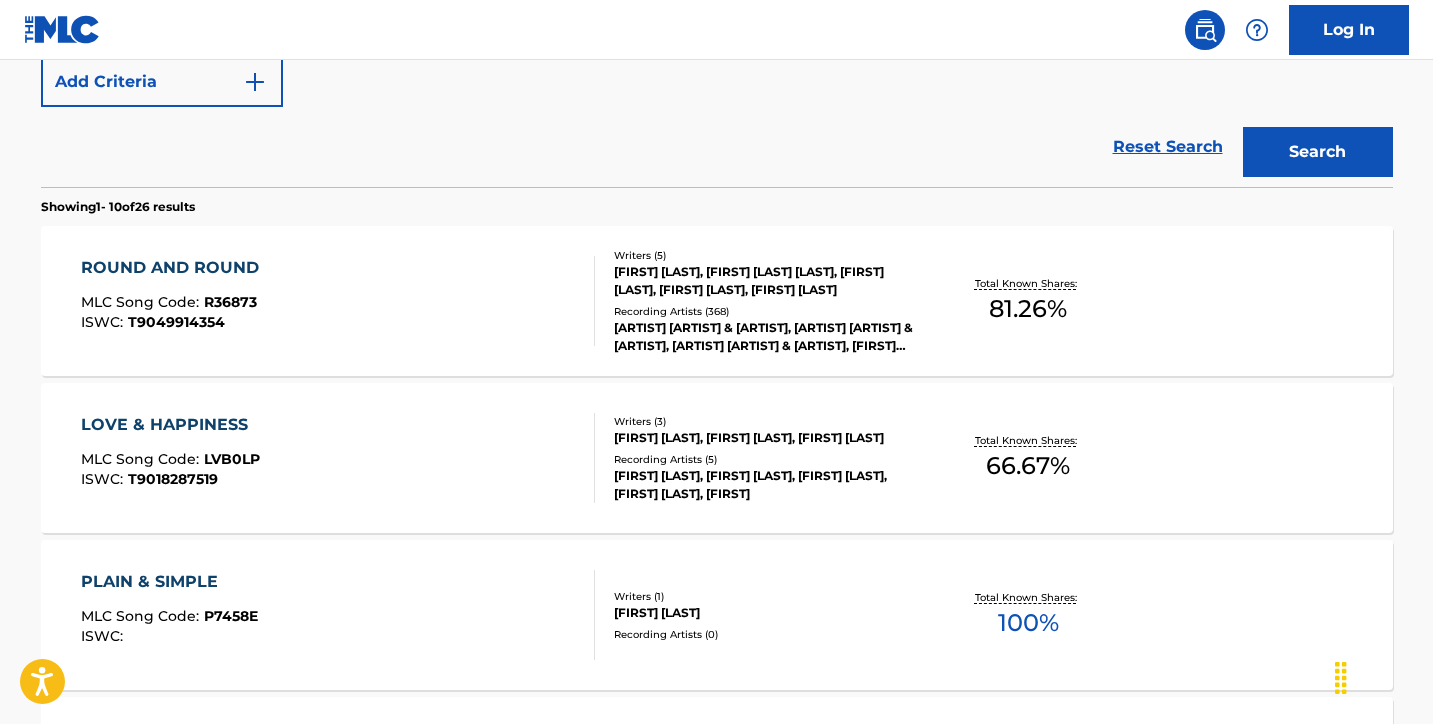 click on "ROUND AND ROUND MLC Song Code : R36873 ISWC : T9049914354" at bounding box center [338, 301] 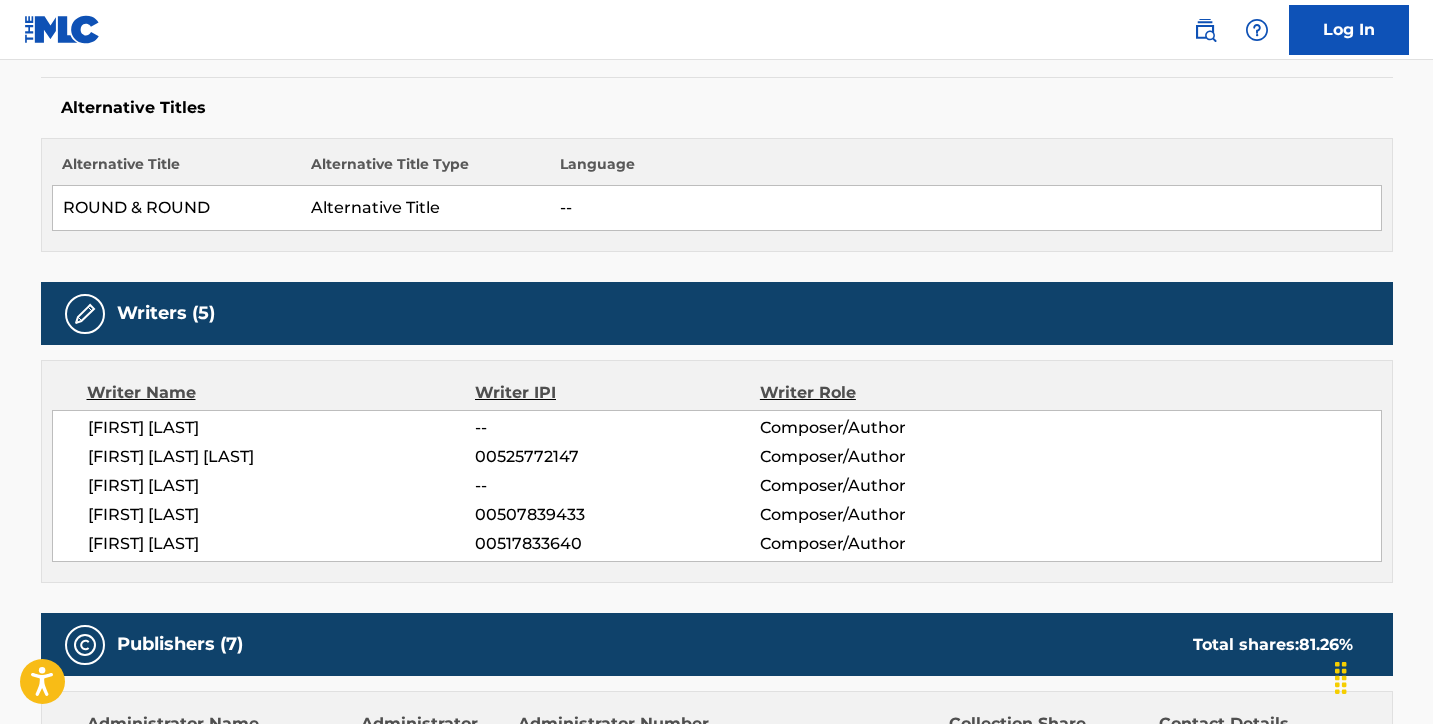 scroll, scrollTop: 0, scrollLeft: 0, axis: both 